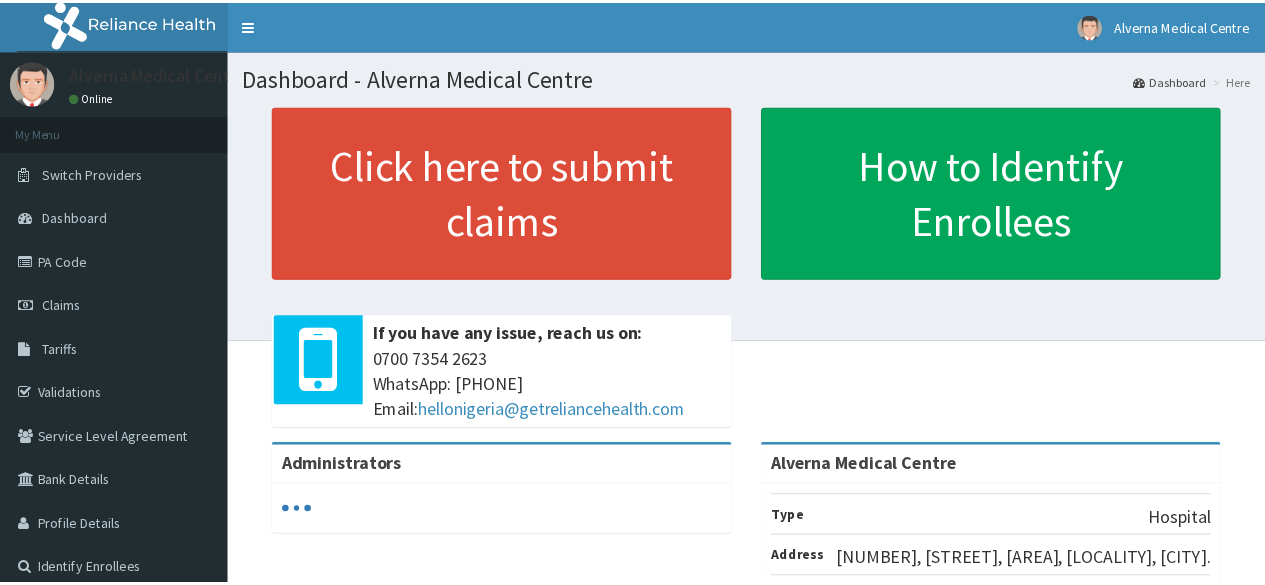 scroll, scrollTop: 0, scrollLeft: 0, axis: both 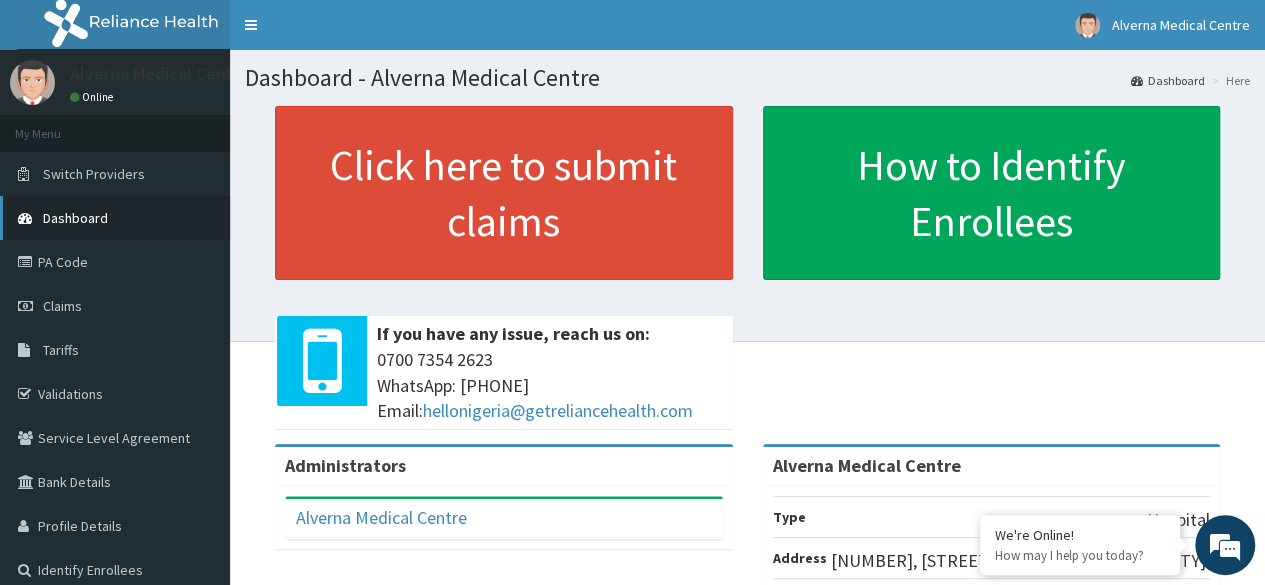 click on "Dashboard" at bounding box center (75, 218) 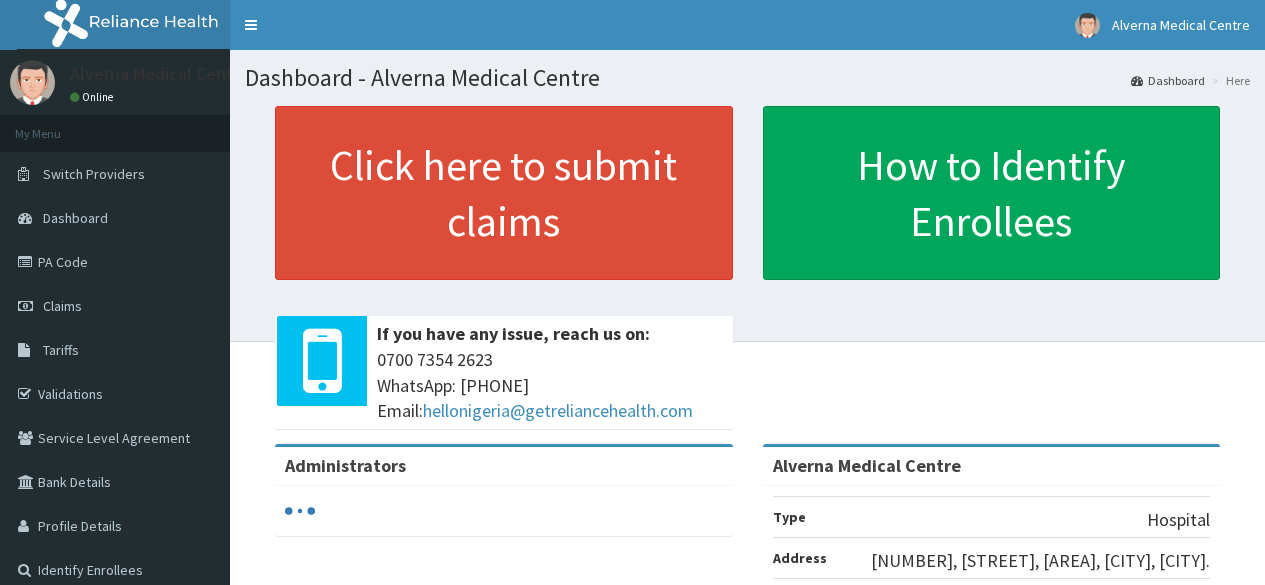 scroll, scrollTop: 0, scrollLeft: 0, axis: both 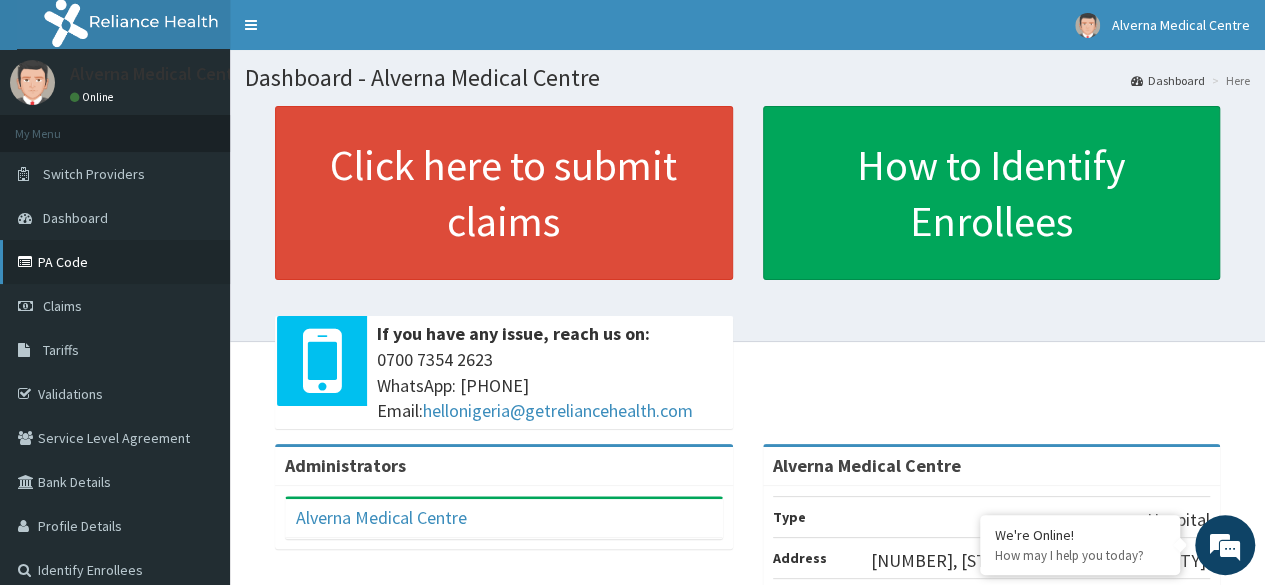 click on "PA Code" at bounding box center (115, 262) 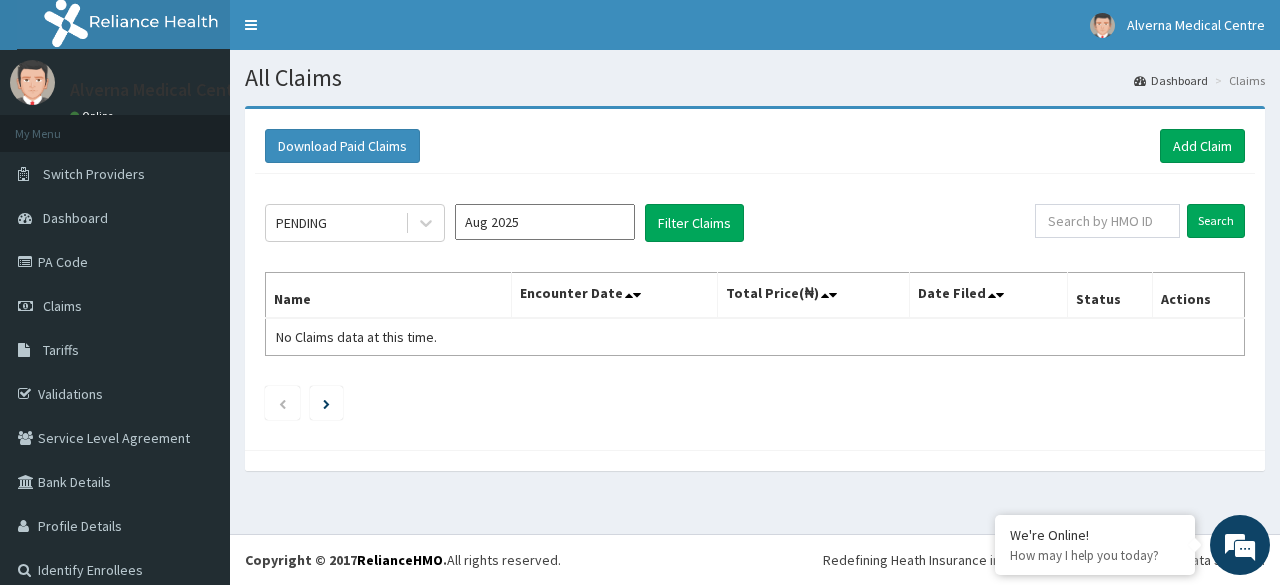 scroll, scrollTop: 0, scrollLeft: 0, axis: both 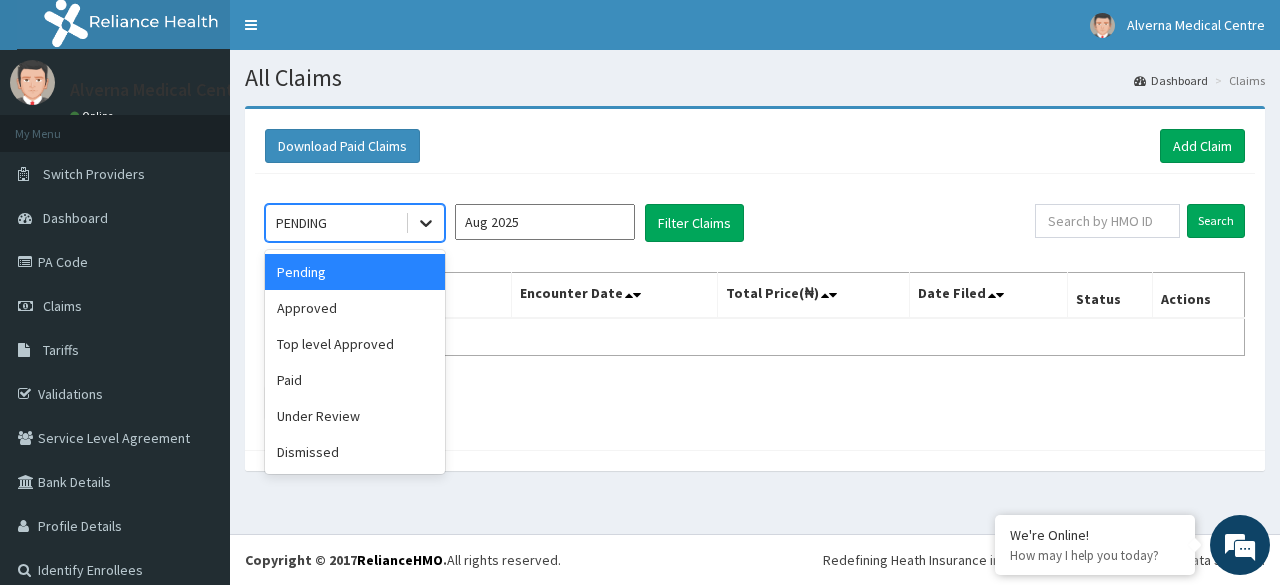 click 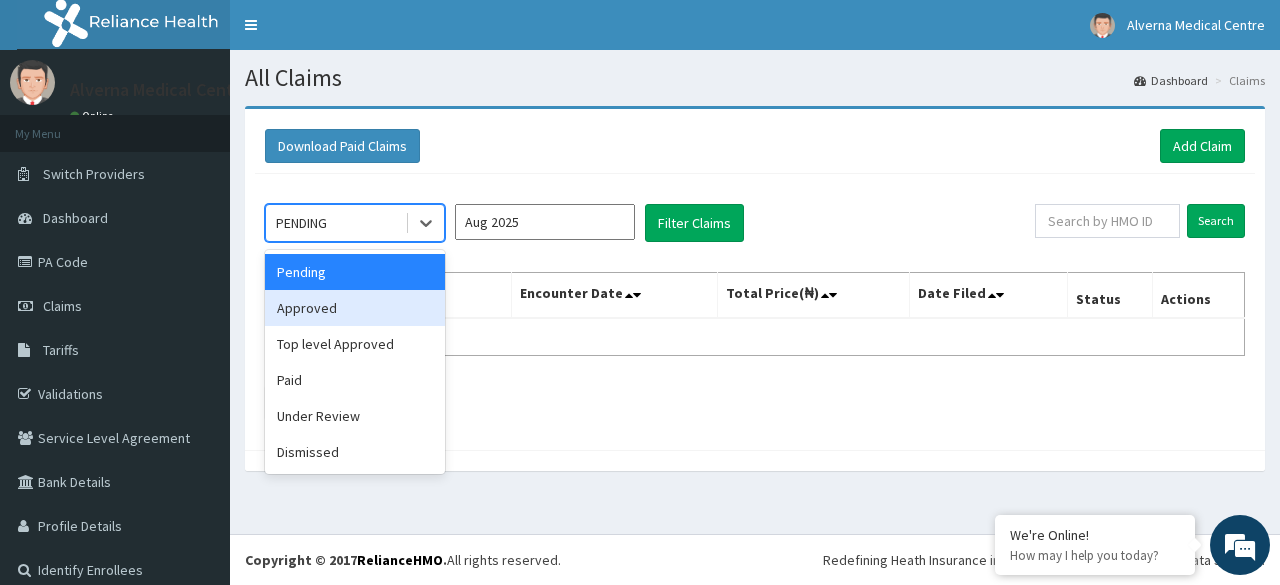 click on "Approved" at bounding box center (355, 308) 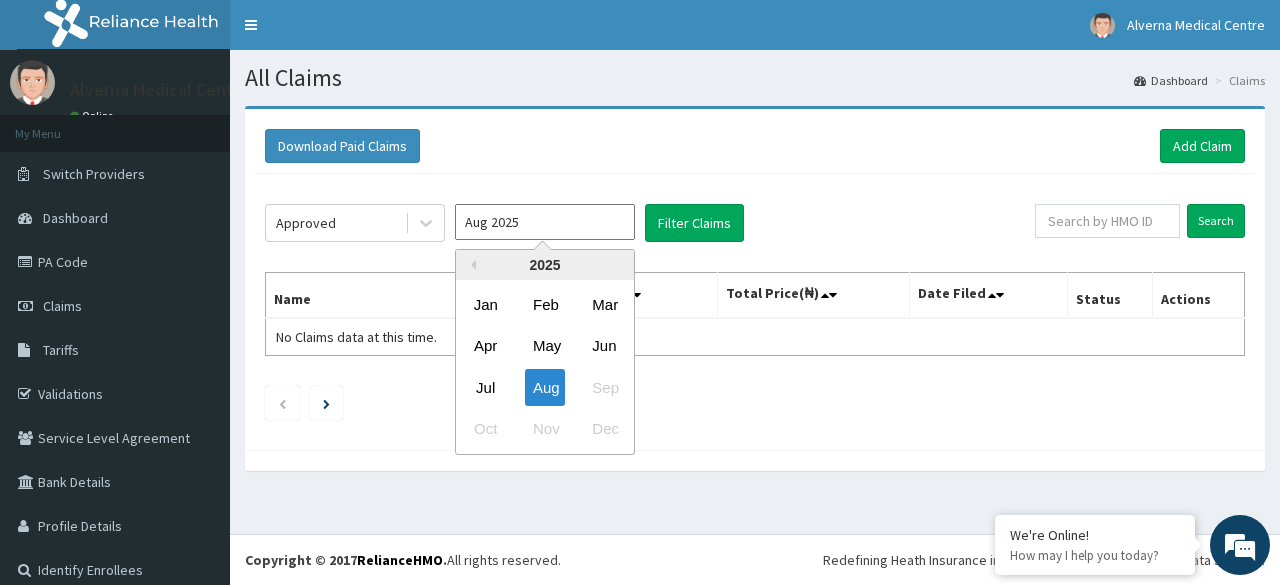 click on "Aug 2025" at bounding box center (545, 222) 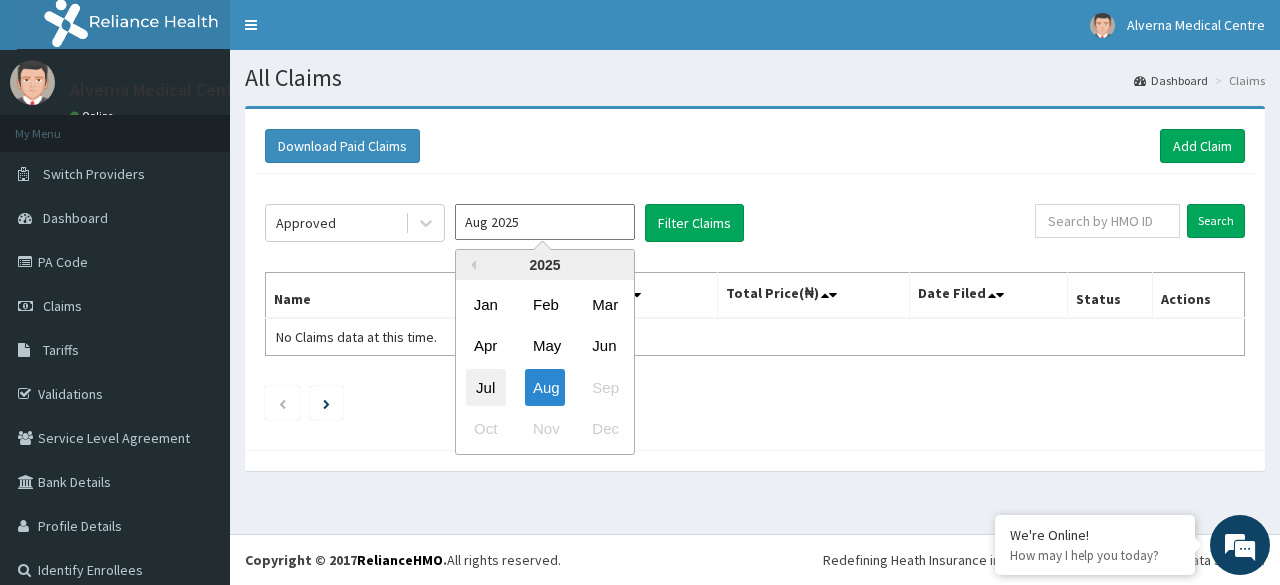 click on "Jul" at bounding box center (486, 387) 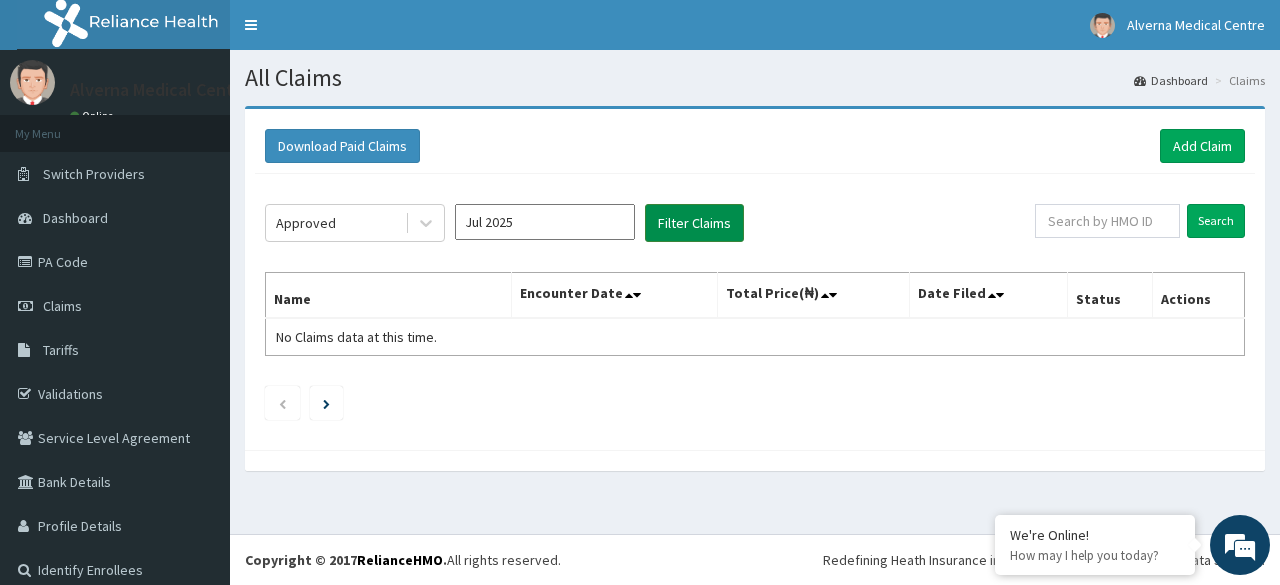 click on "Filter Claims" at bounding box center (694, 223) 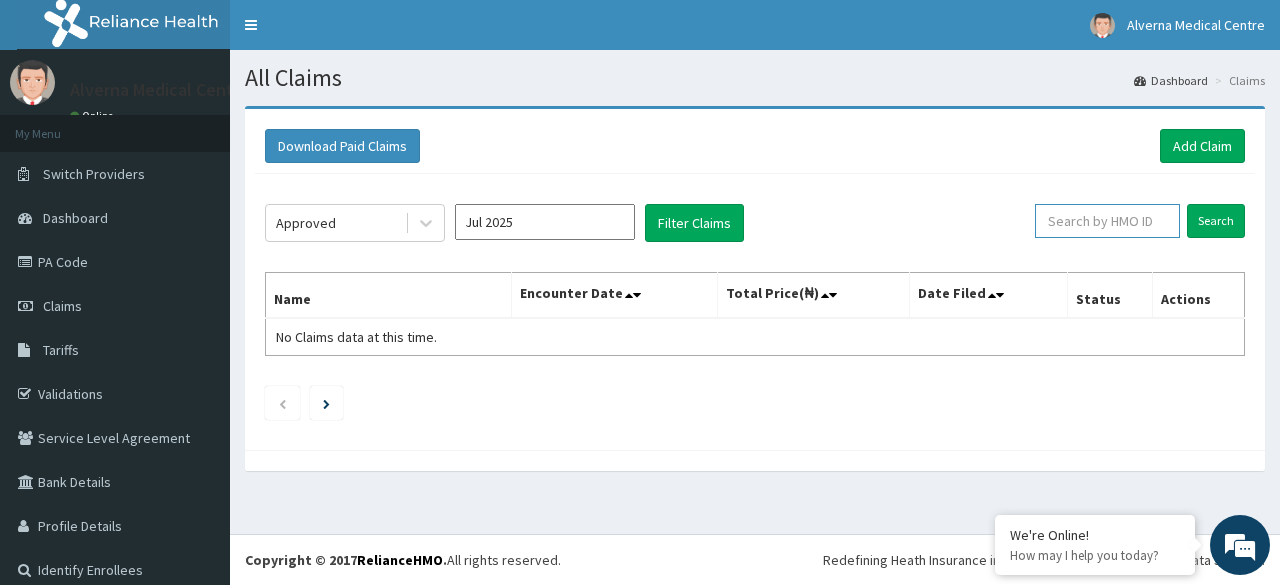 click at bounding box center (1107, 221) 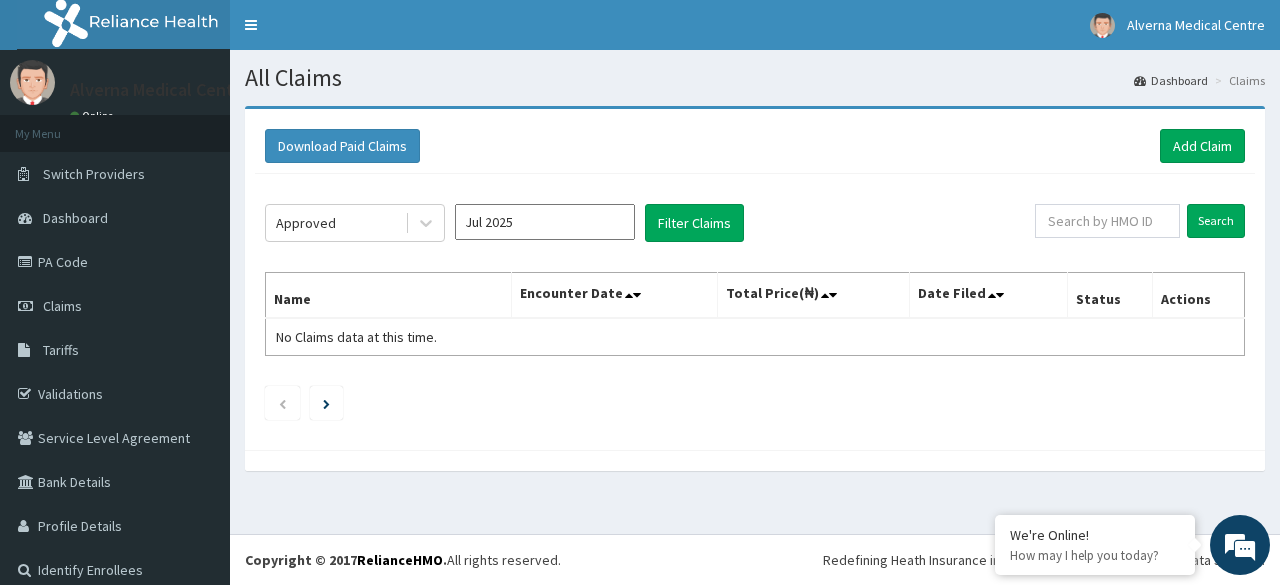click at bounding box center [755, 403] 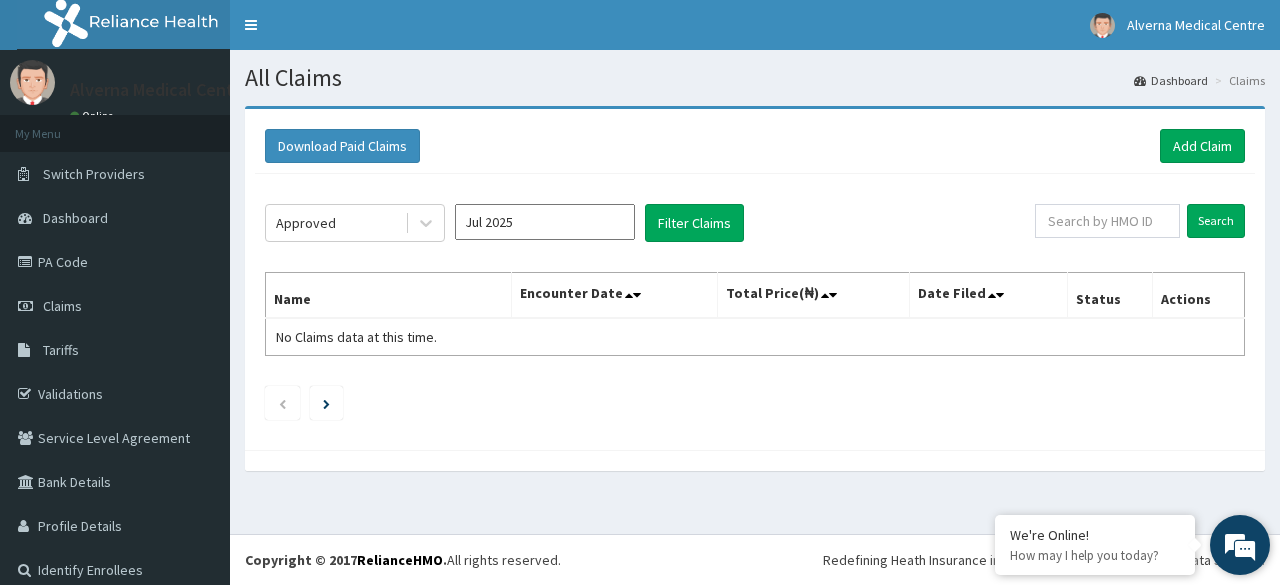 click at bounding box center (1240, 545) 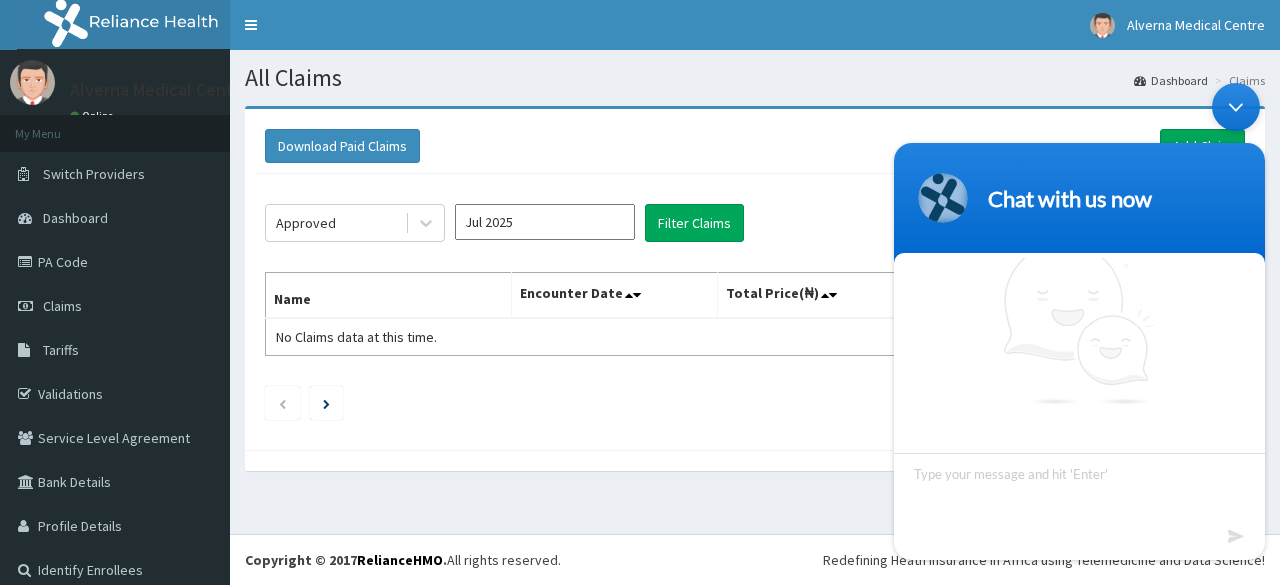 scroll, scrollTop: 16, scrollLeft: 0, axis: vertical 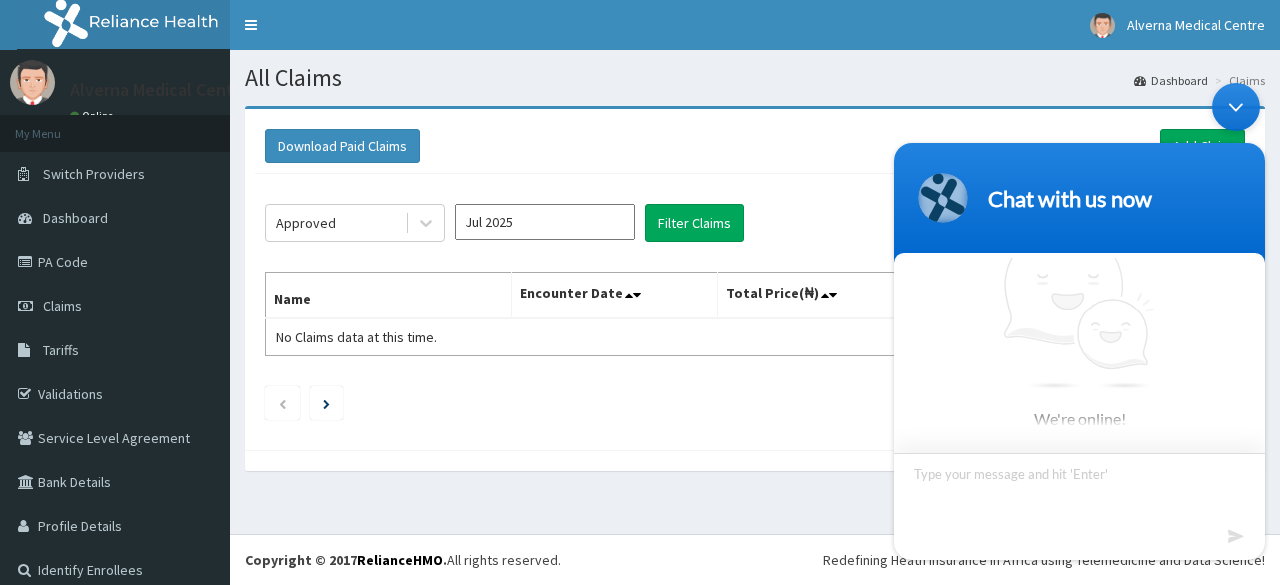 click at bounding box center [943, 197] 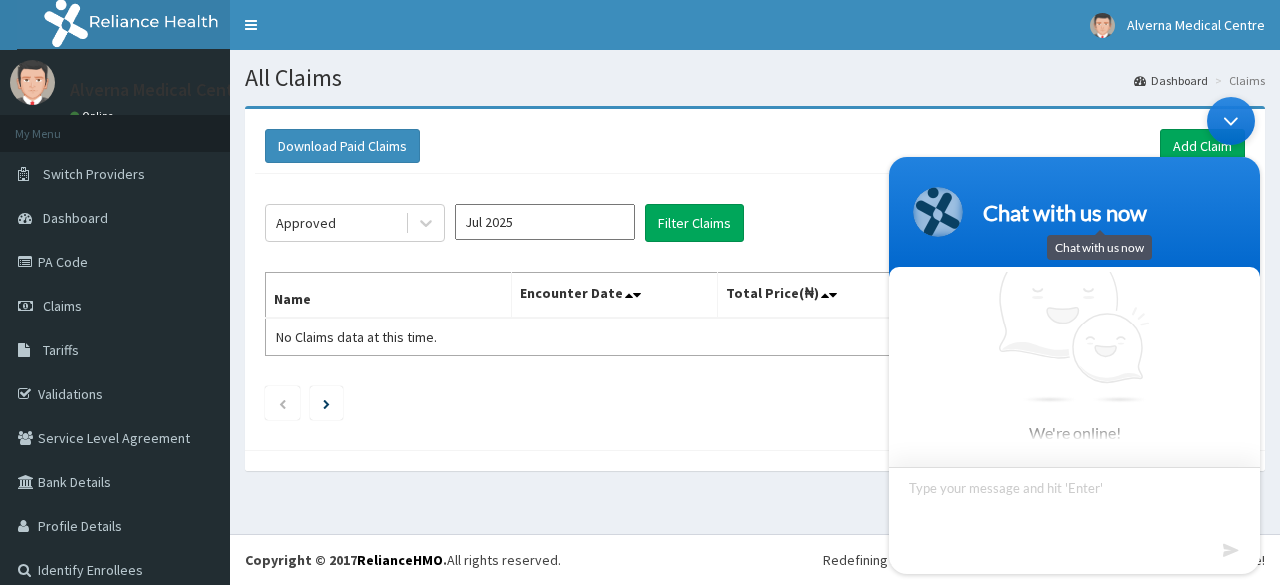 drag, startPoint x: 1016, startPoint y: 185, endPoint x: 1017, endPoint y: 221, distance: 36.013885 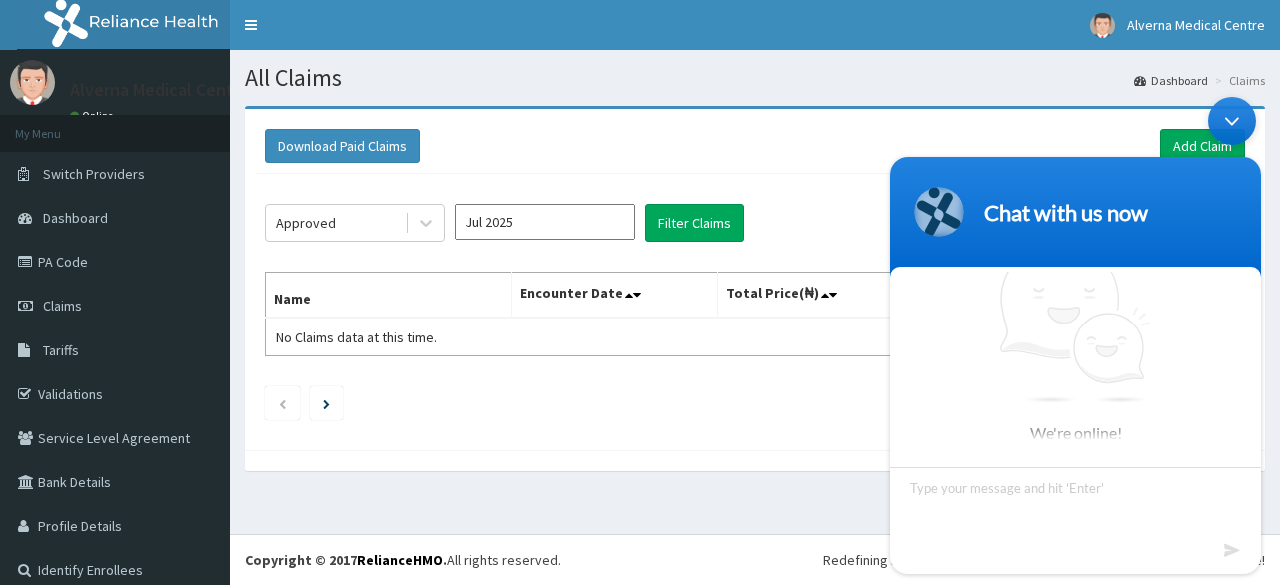 click at bounding box center [1232, 121] 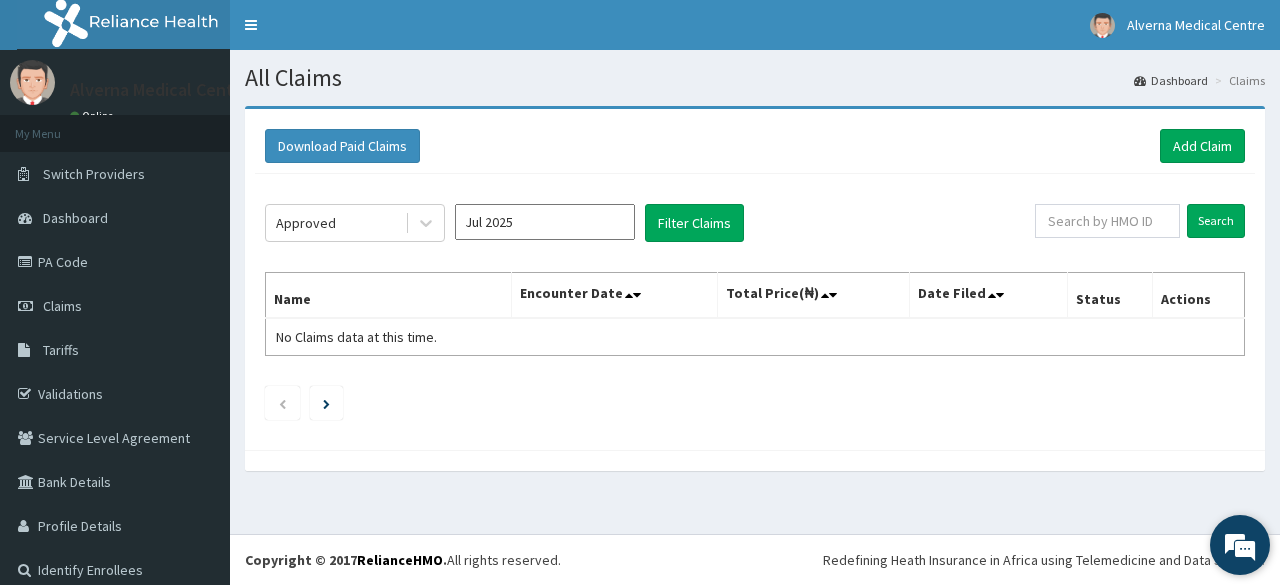 click at bounding box center [1240, 545] 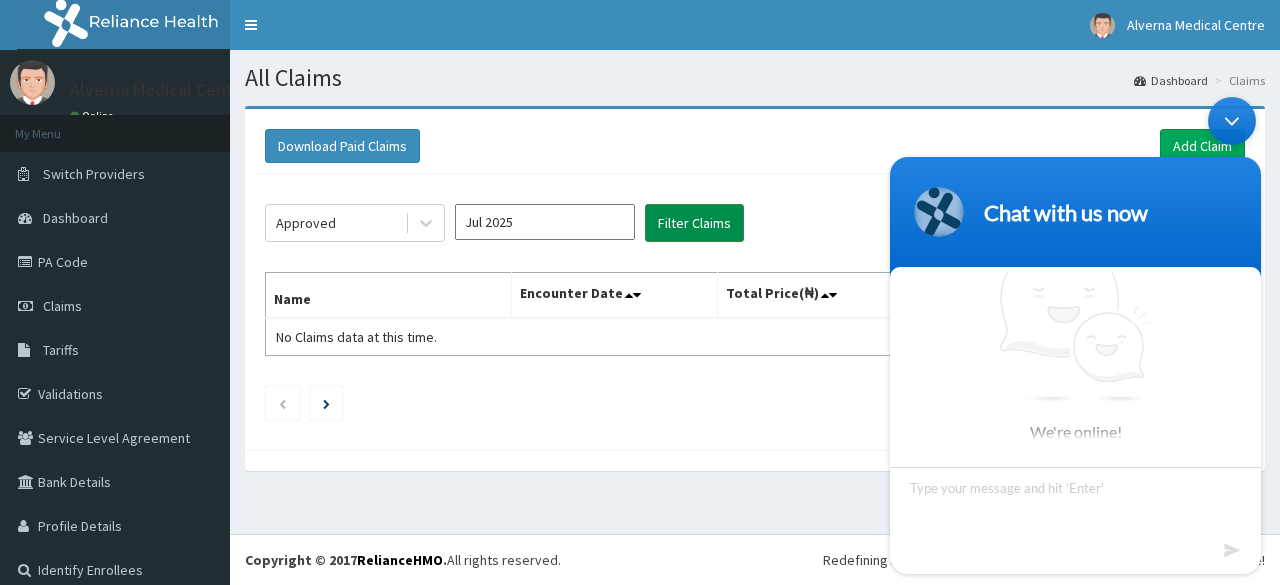 click on "Filter Claims" at bounding box center [694, 223] 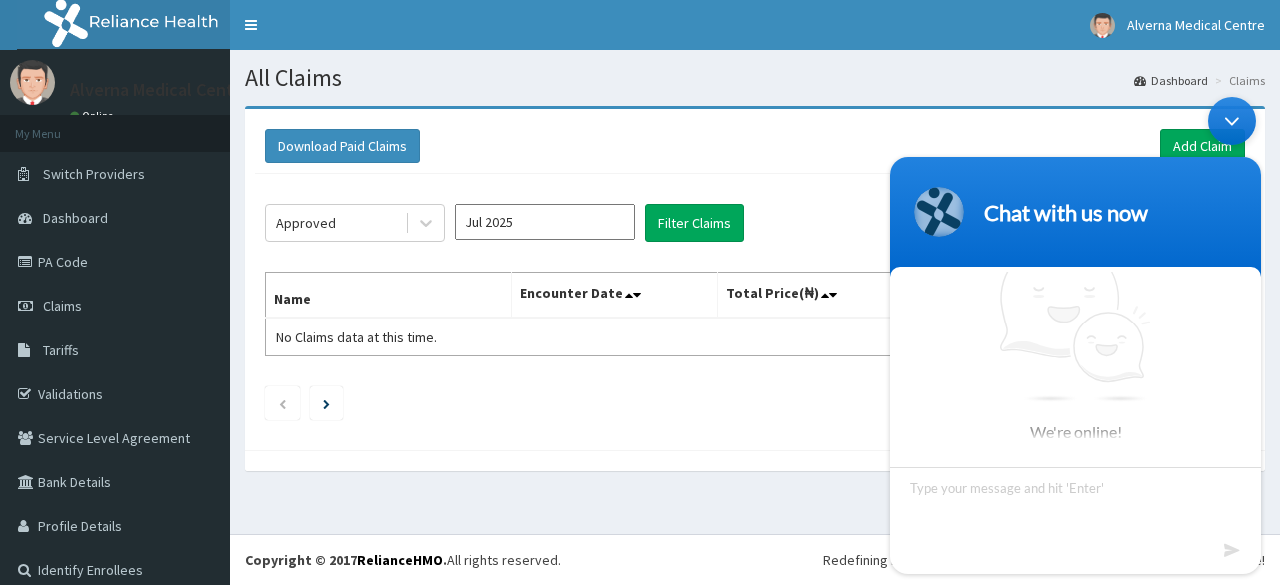 drag, startPoint x: 1244, startPoint y: 117, endPoint x: 2114, endPoint y: 222, distance: 876.3133 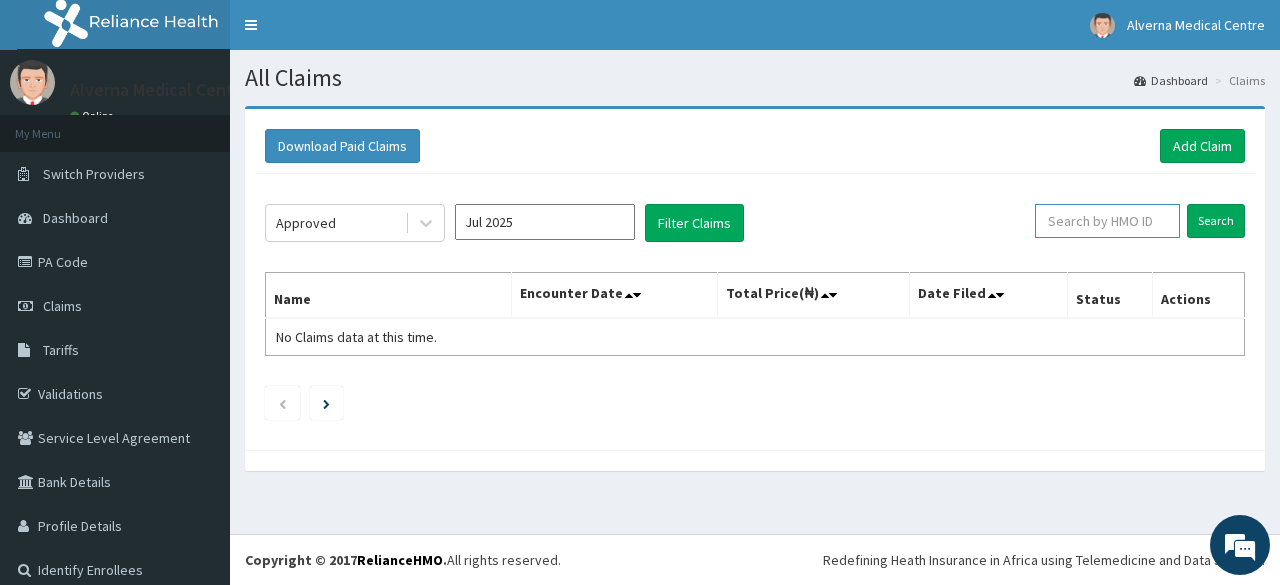 click at bounding box center [1107, 221] 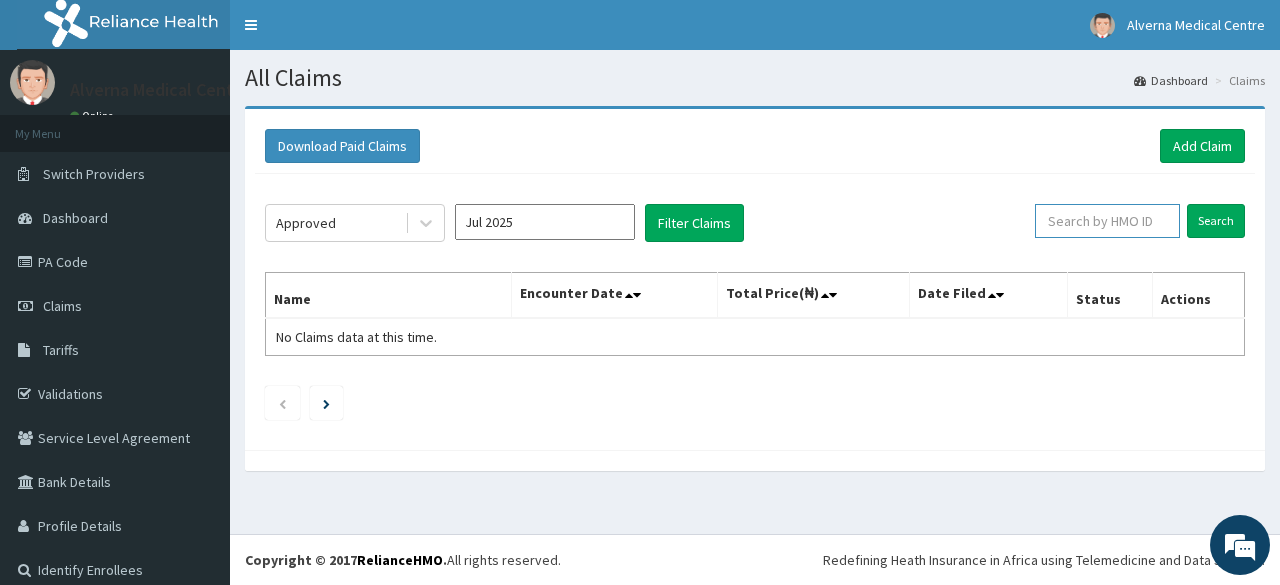 paste on "OHT/12518/A" 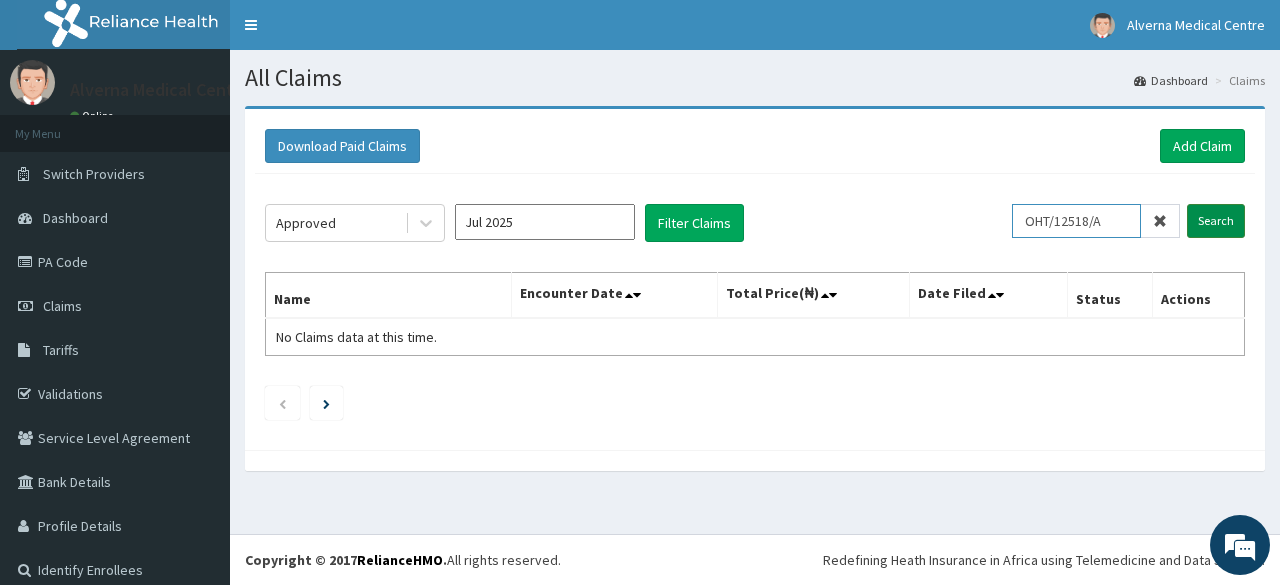 type on "OHT/12518/A" 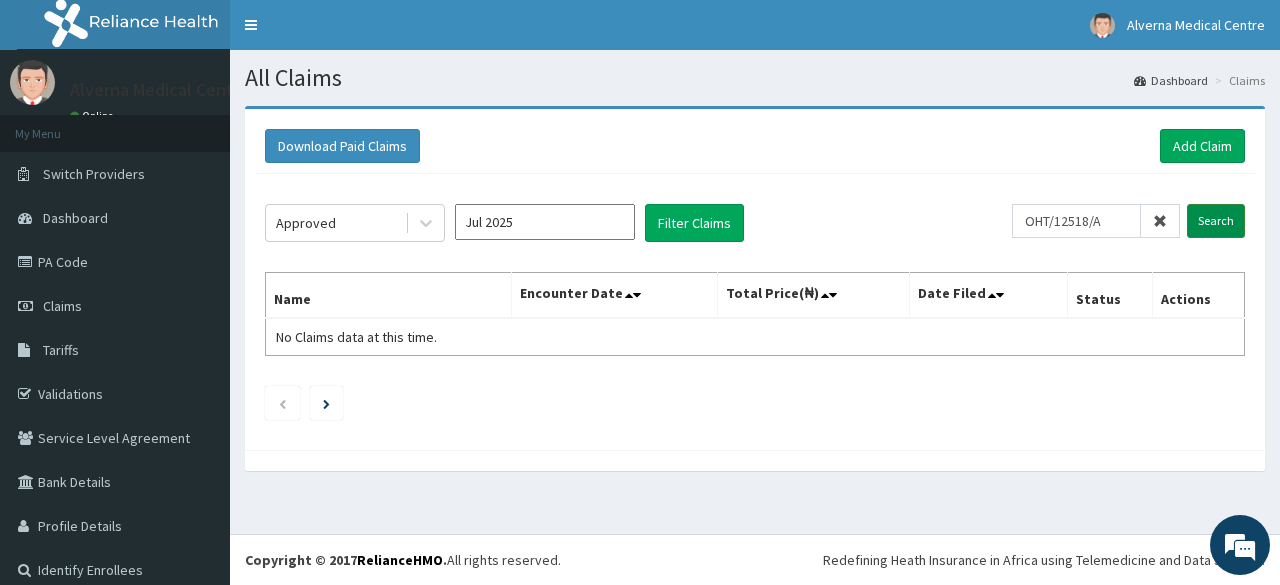 click on "Search" at bounding box center (1216, 221) 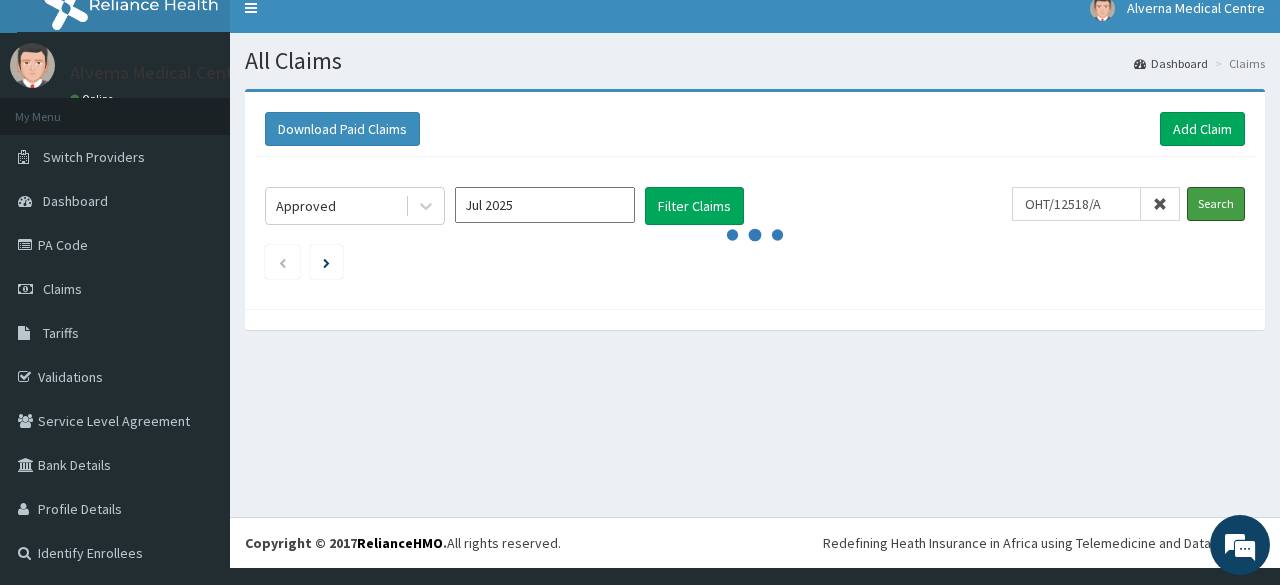 scroll, scrollTop: 0, scrollLeft: 0, axis: both 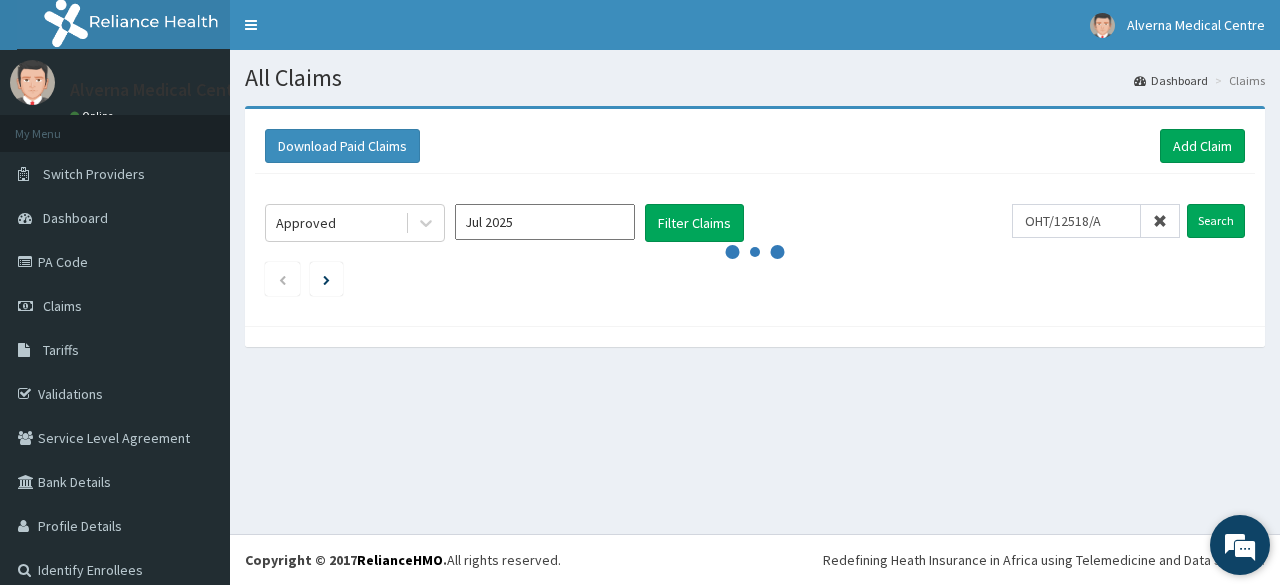 click at bounding box center (1240, 545) 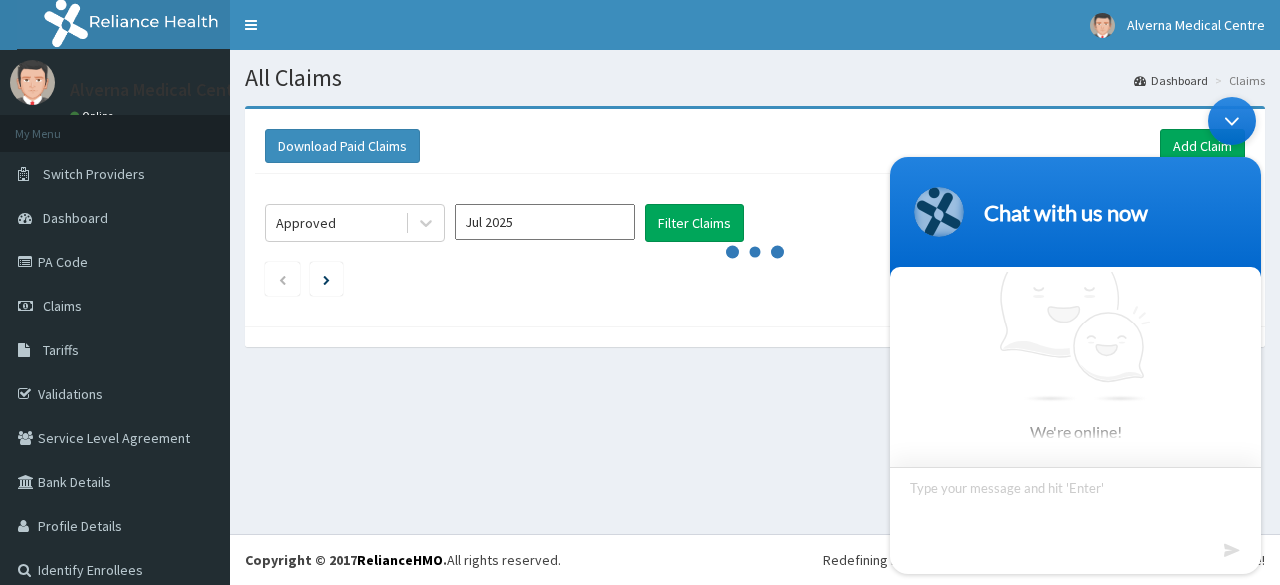 click at bounding box center [1075, 502] 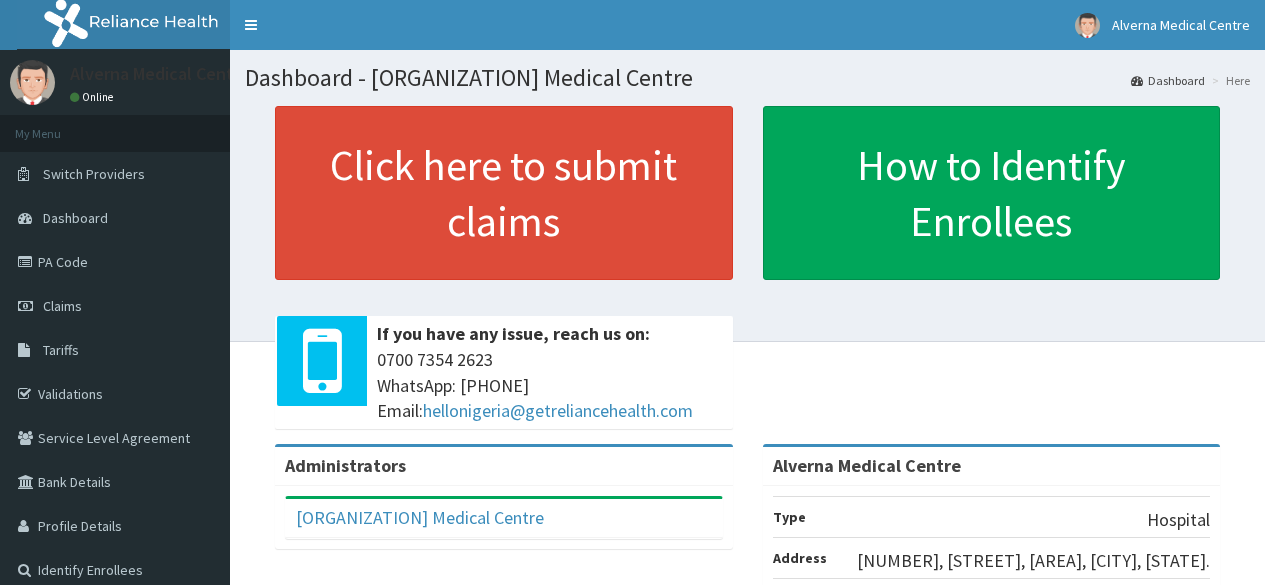 scroll, scrollTop: 0, scrollLeft: 0, axis: both 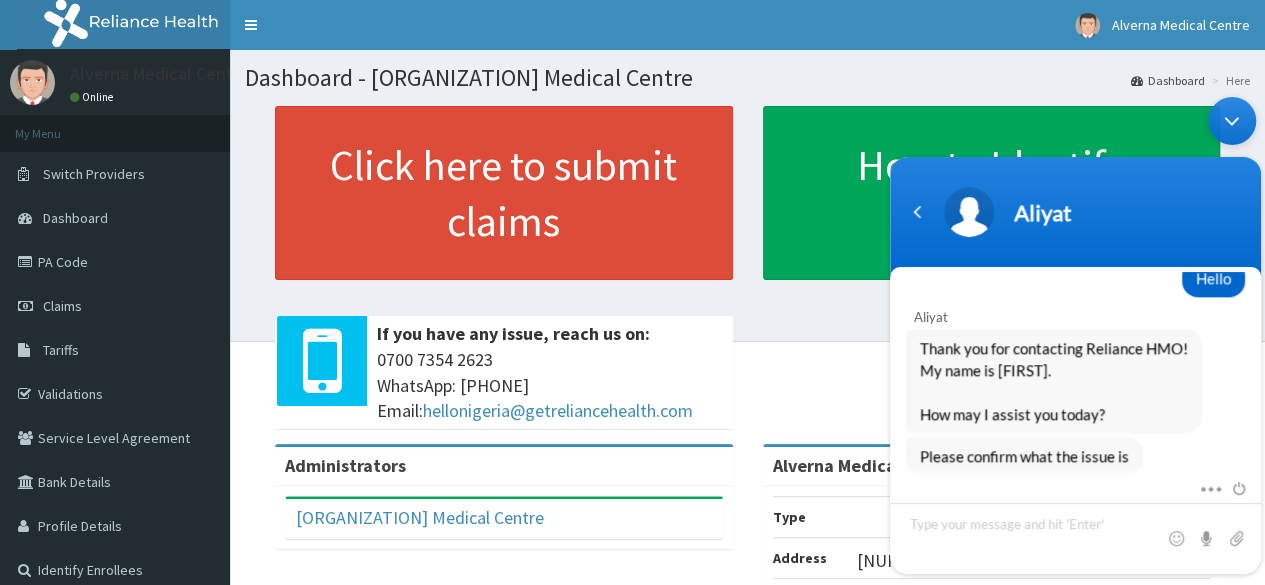 type on "w" 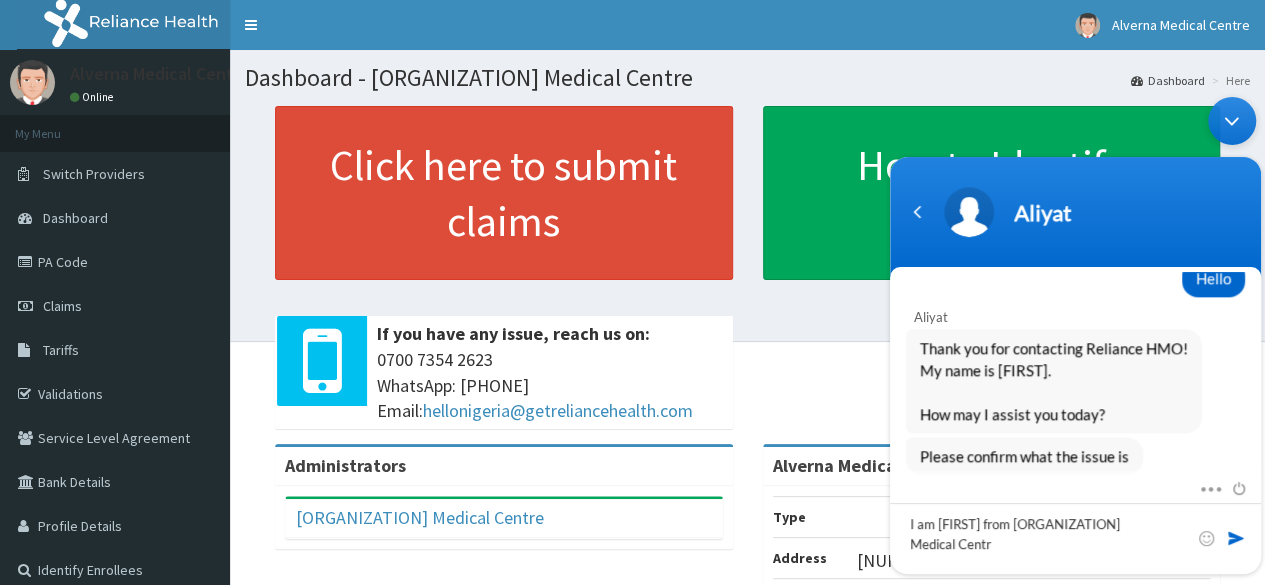 type on "I am Olamide from Alverna Medical Centre" 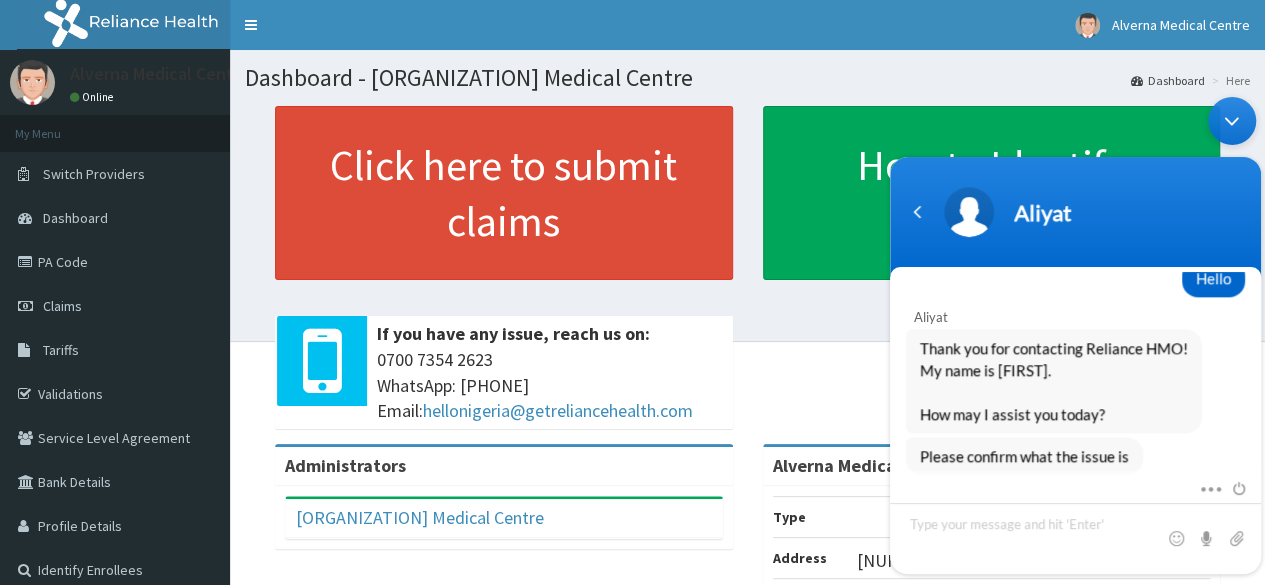 scroll, scrollTop: 1126, scrollLeft: 0, axis: vertical 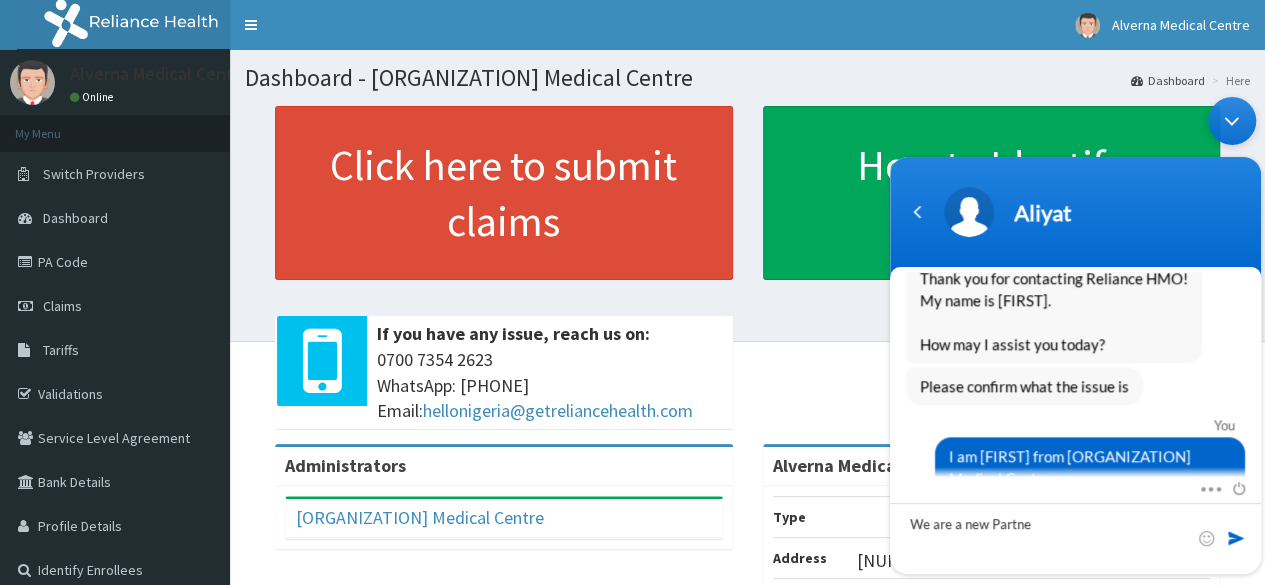 type on "We are a new Partner" 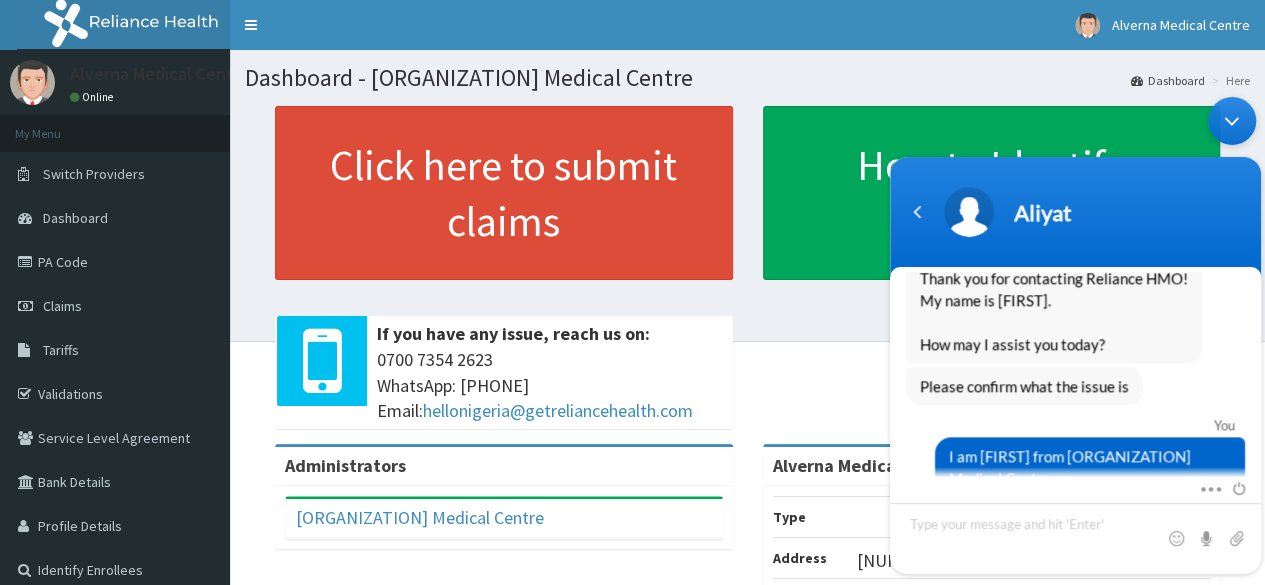 scroll, scrollTop: 1168, scrollLeft: 0, axis: vertical 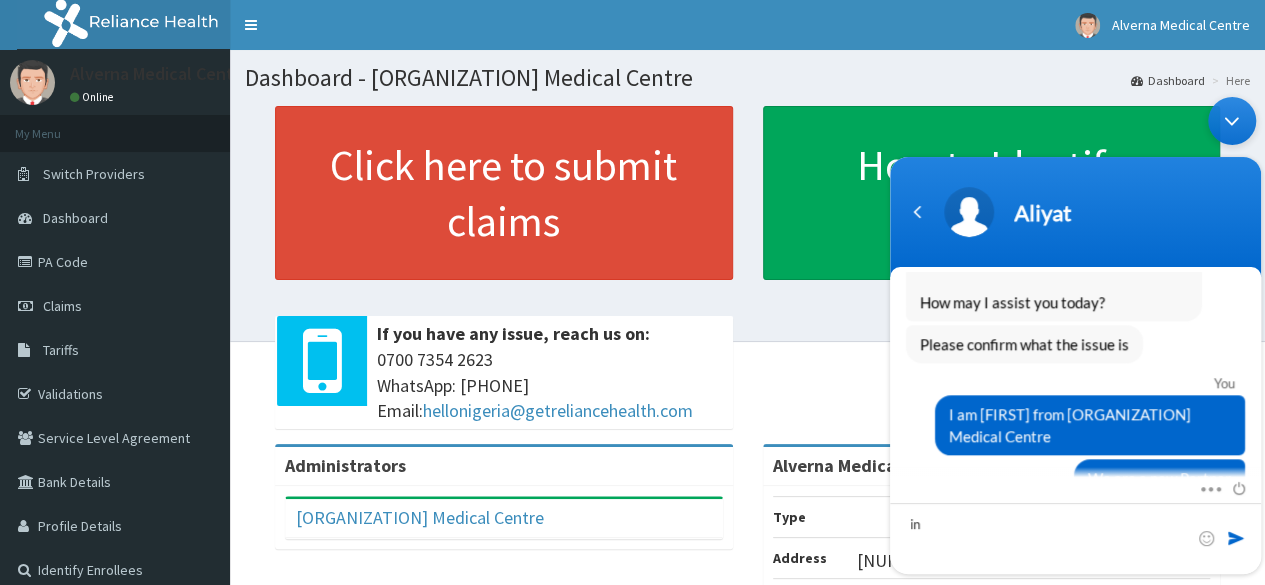 type on "i" 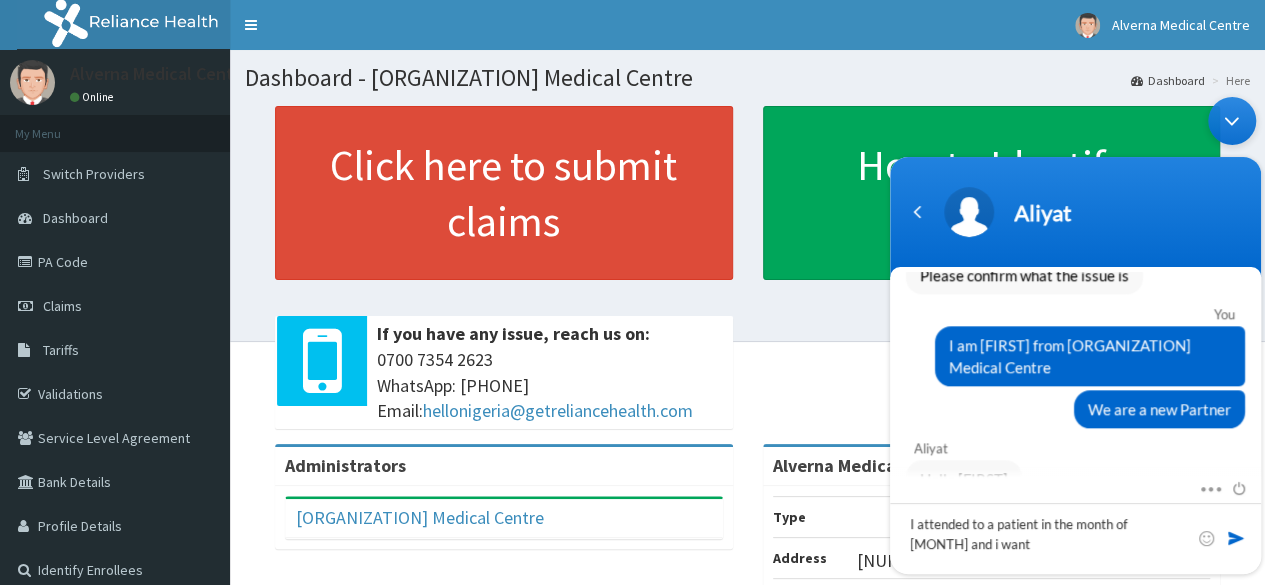 scroll, scrollTop: 1236, scrollLeft: 0, axis: vertical 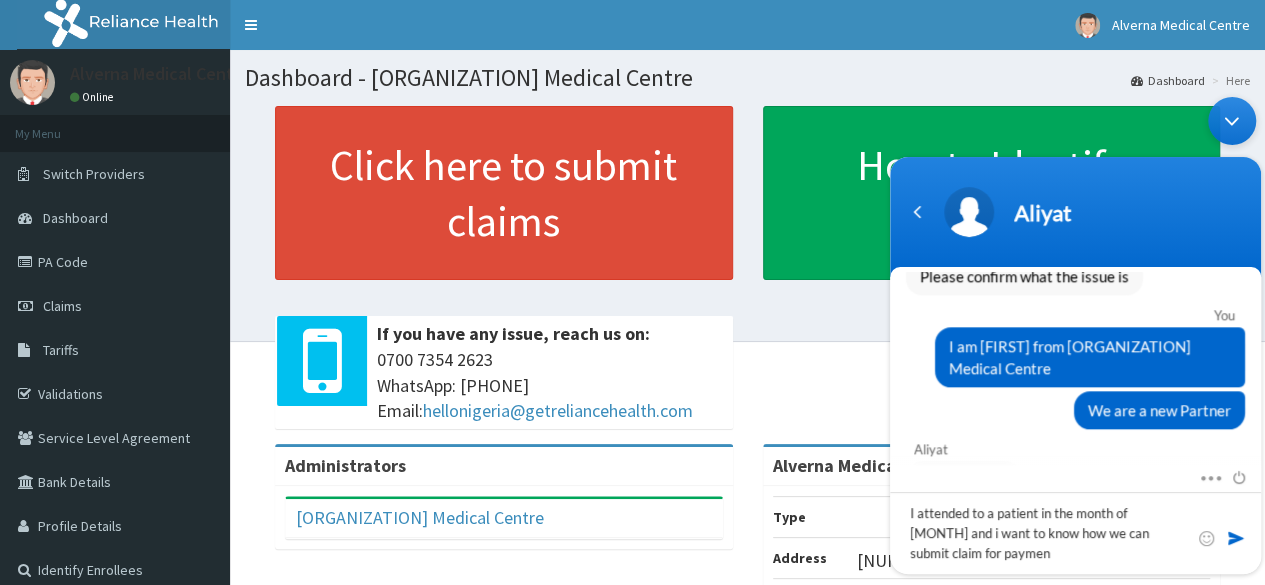 type on "I attended to a patient in the month of June and i want to know how we can submit claim for payment" 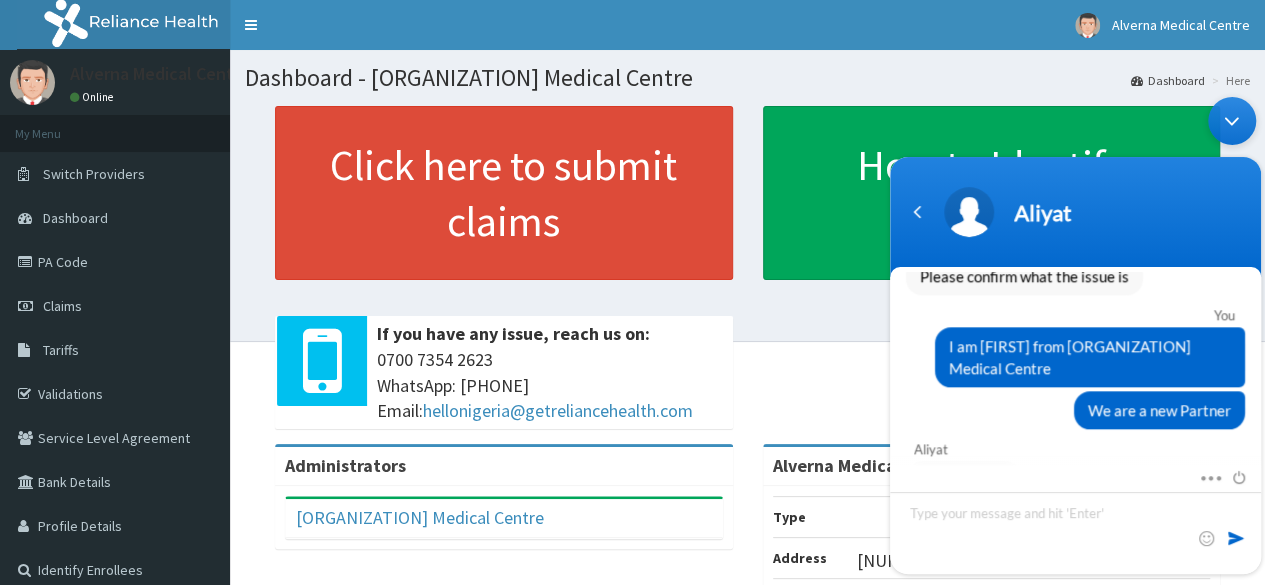 scroll, scrollTop: 1350, scrollLeft: 0, axis: vertical 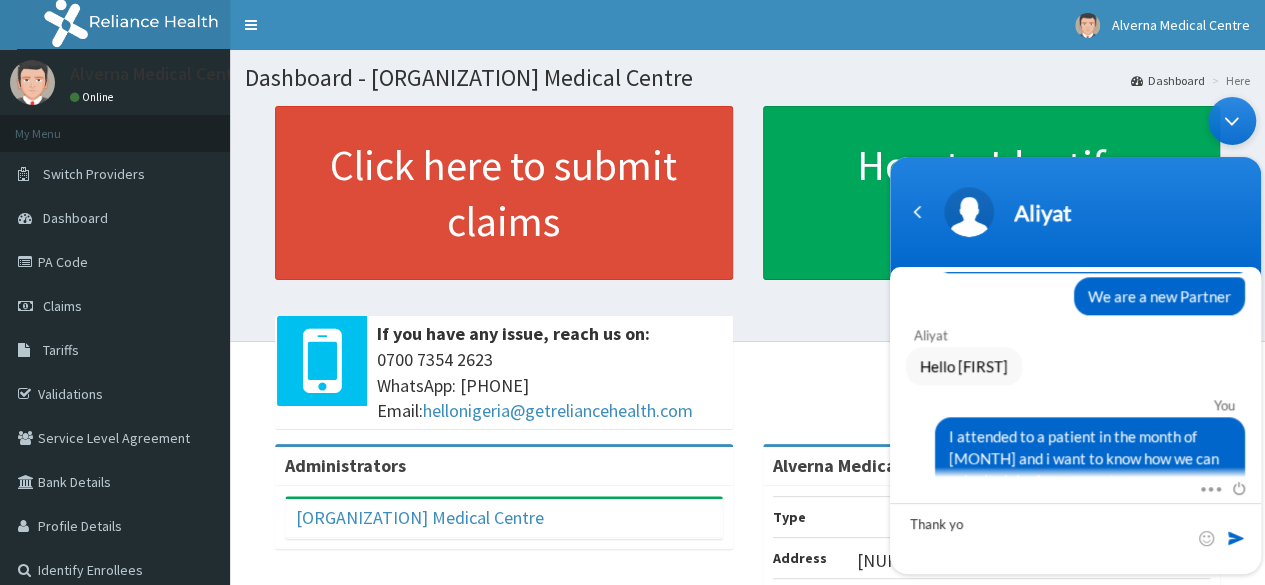 type on "Thank you" 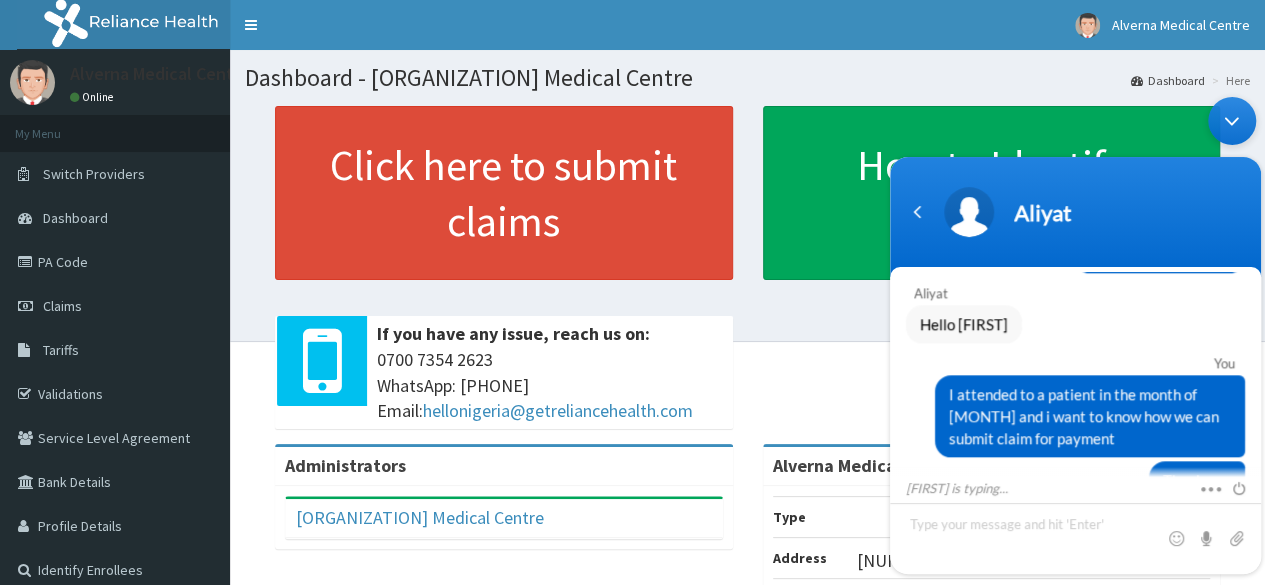 scroll, scrollTop: 1506, scrollLeft: 0, axis: vertical 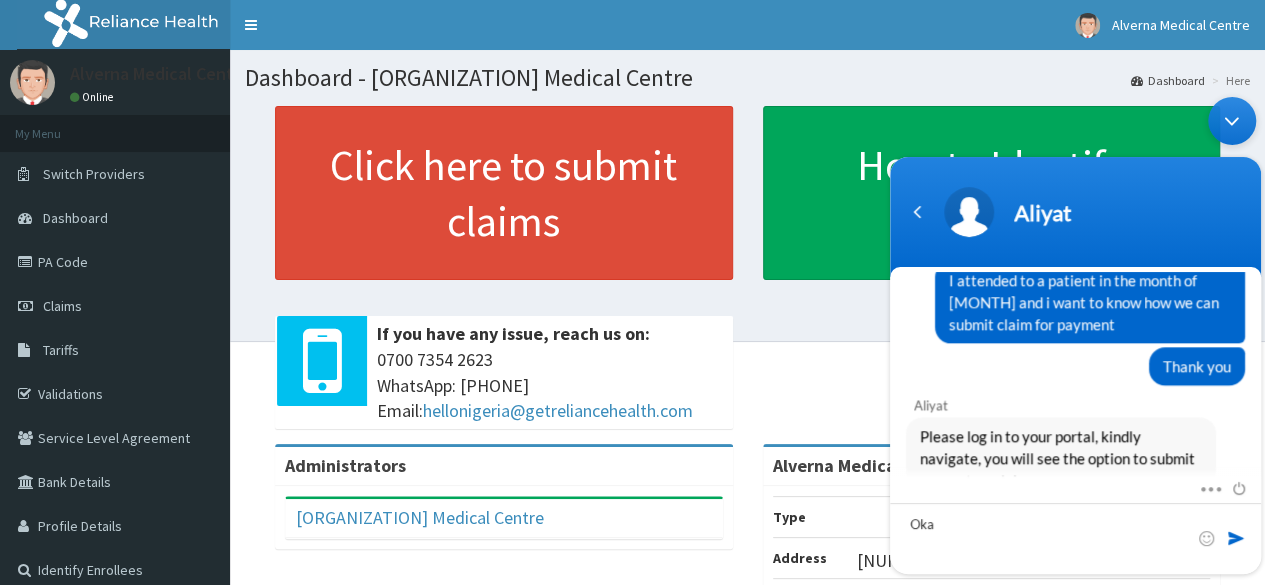 type on "Okay" 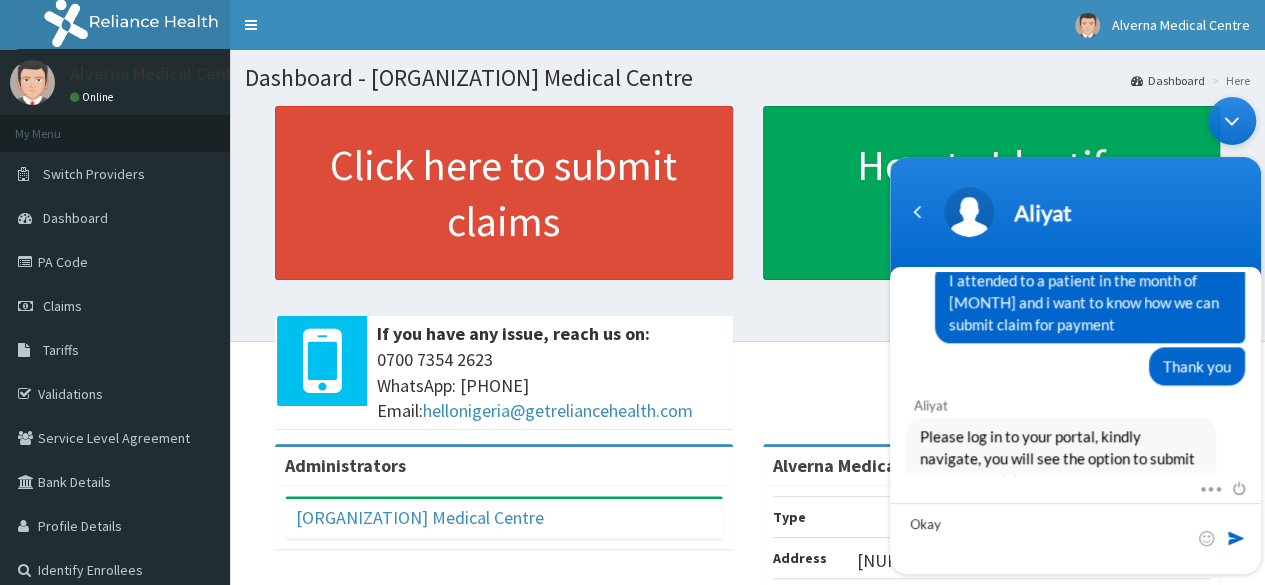type 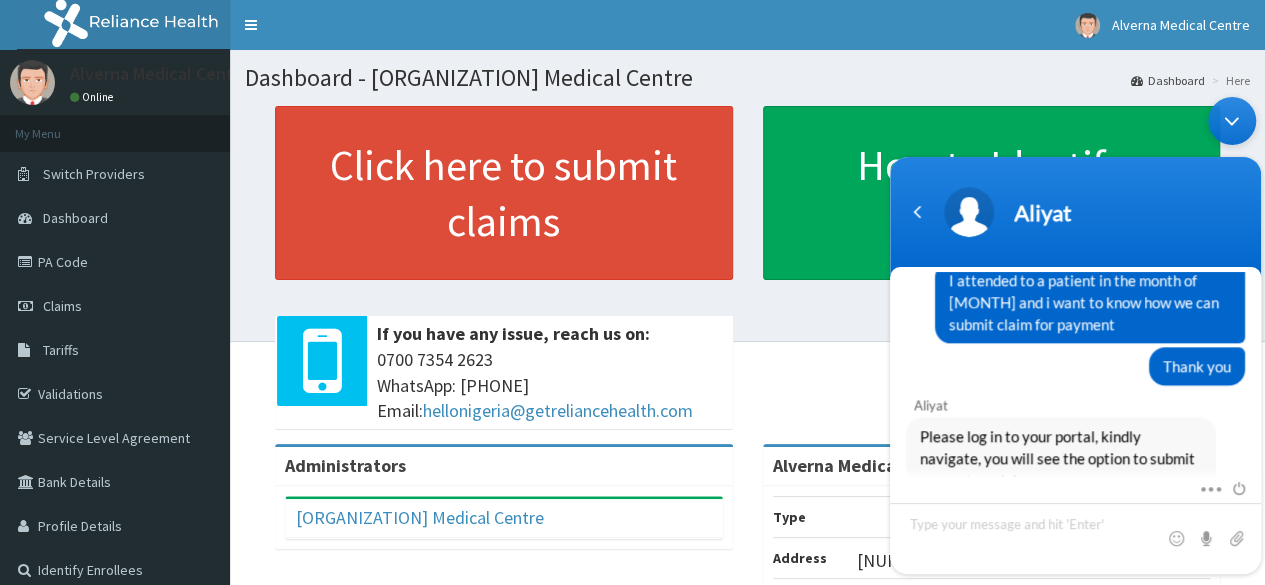 scroll, scrollTop: 1575, scrollLeft: 0, axis: vertical 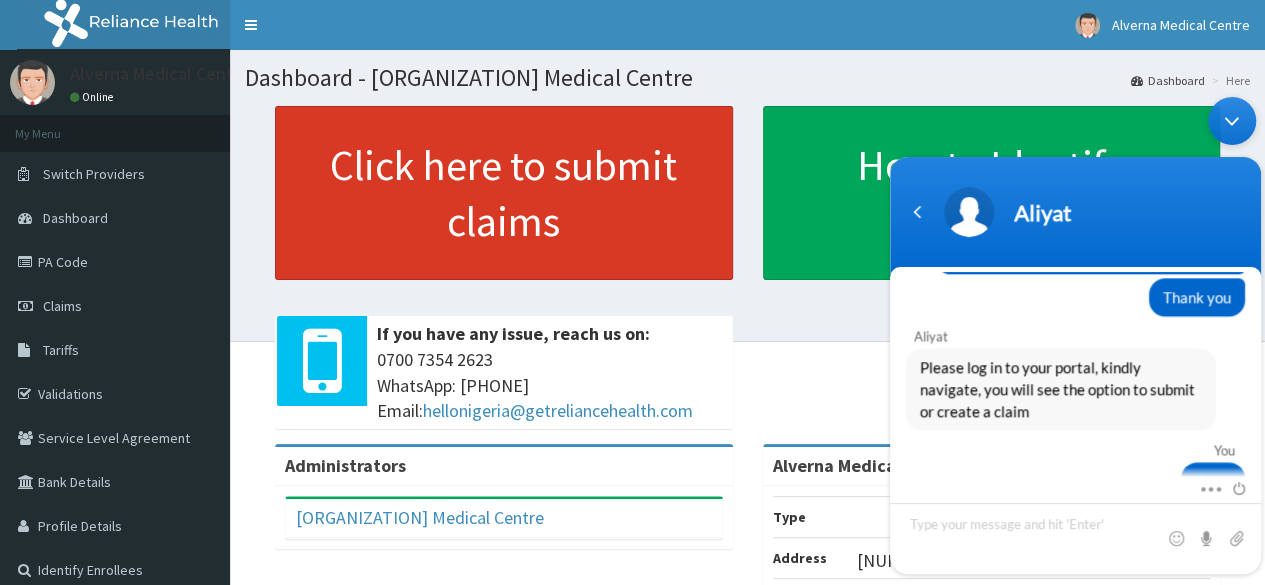 click on "Click here to submit claims" at bounding box center [504, 193] 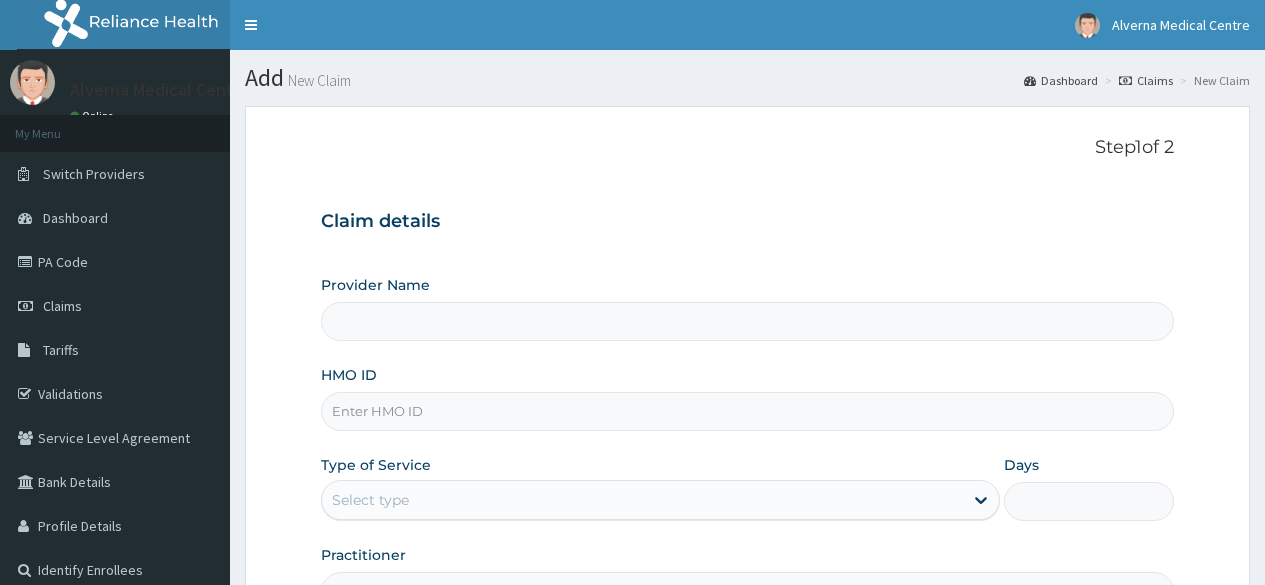 scroll, scrollTop: 0, scrollLeft: 0, axis: both 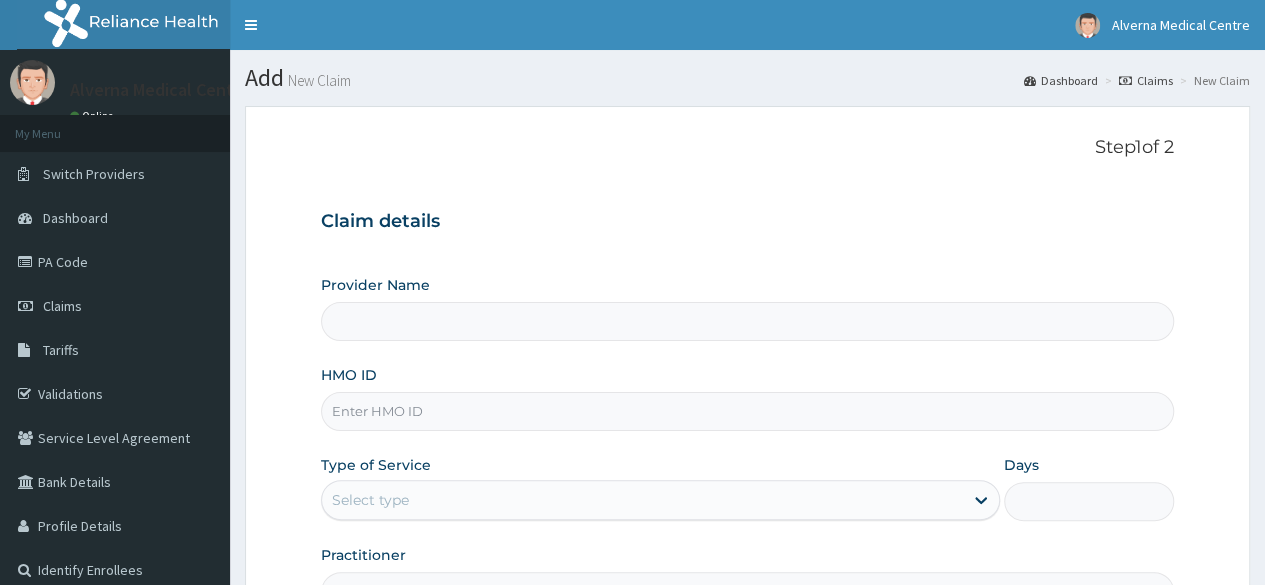 type on "Alverna Medical Centre" 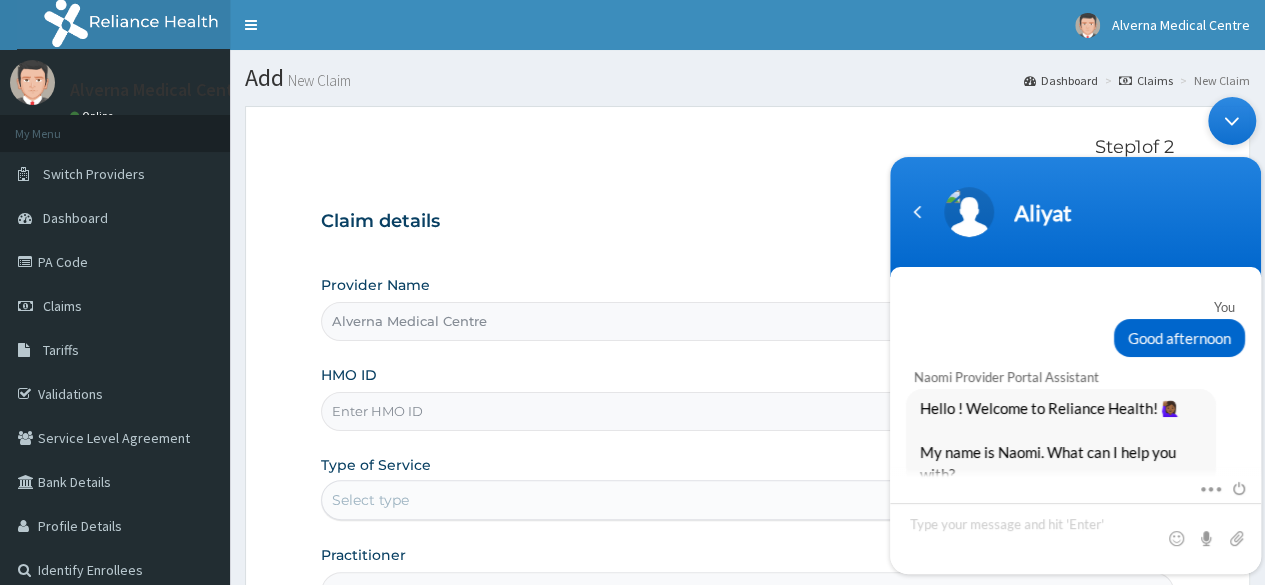 scroll, scrollTop: 0, scrollLeft: 0, axis: both 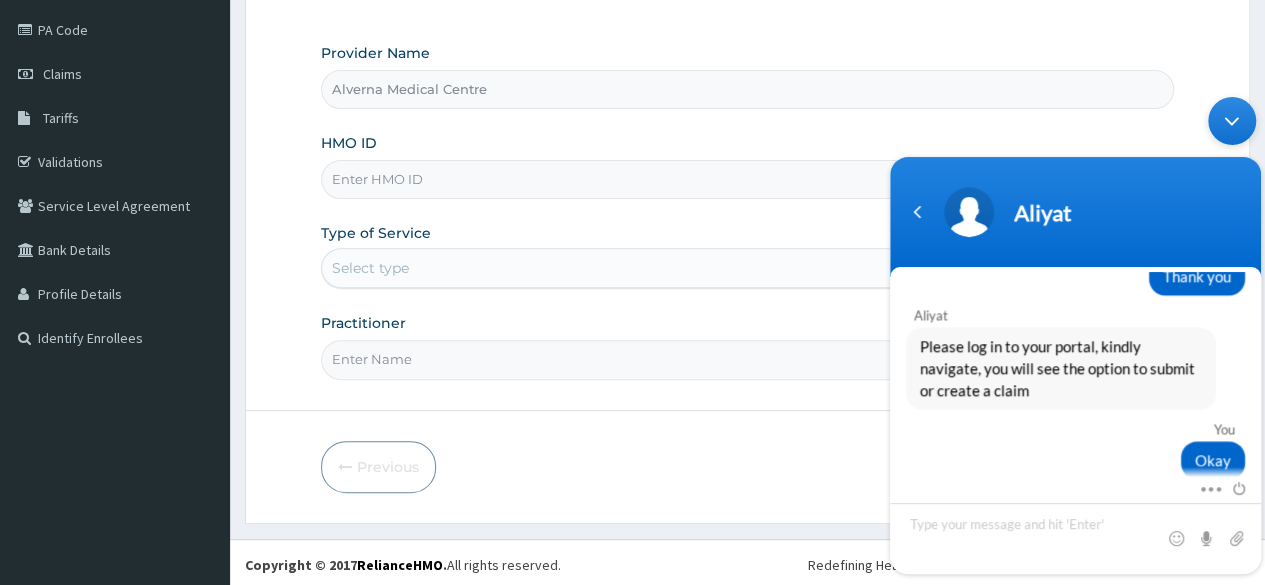 click on "HMO ID" at bounding box center (747, 179) 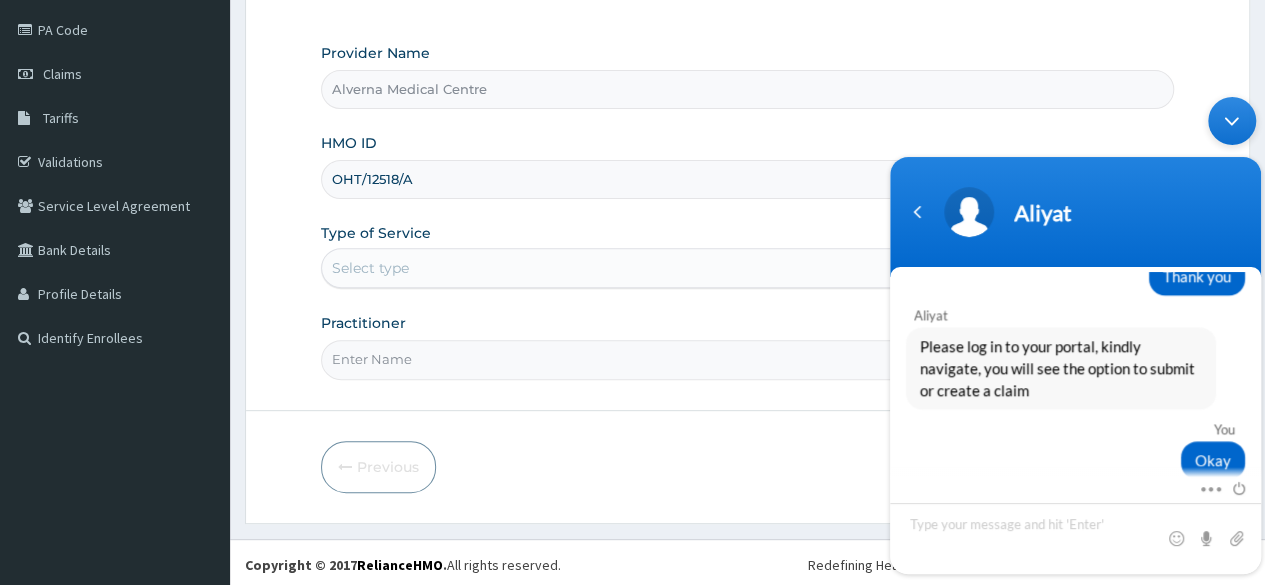type on "OHT/12518/A" 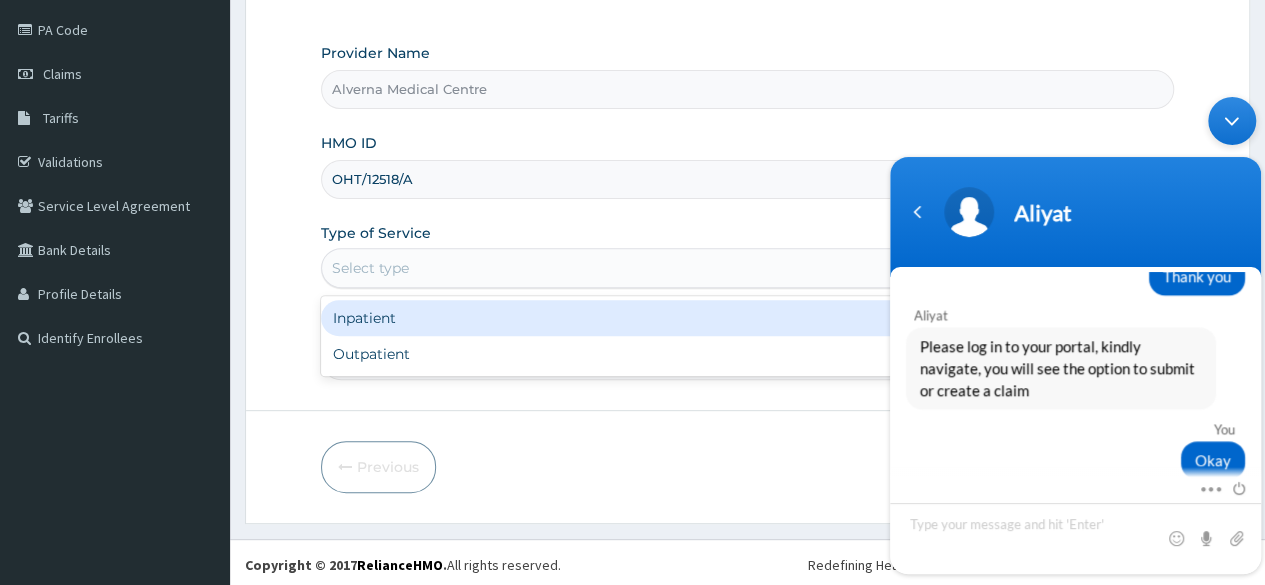 click on "Select type" at bounding box center [642, 268] 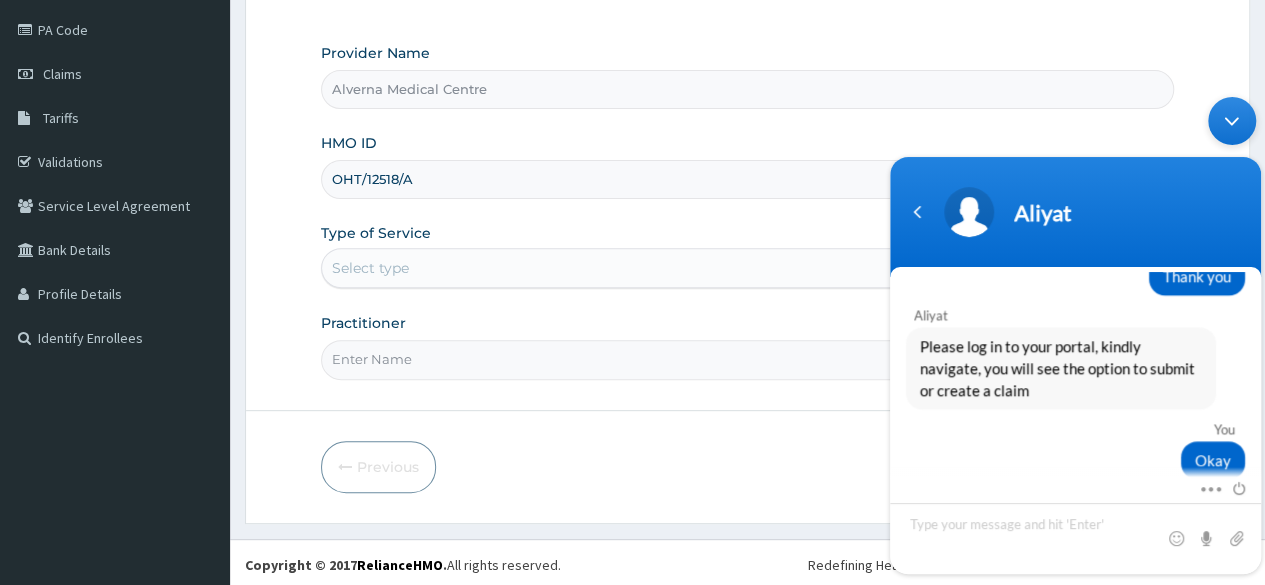 click on "Select type" at bounding box center [642, 268] 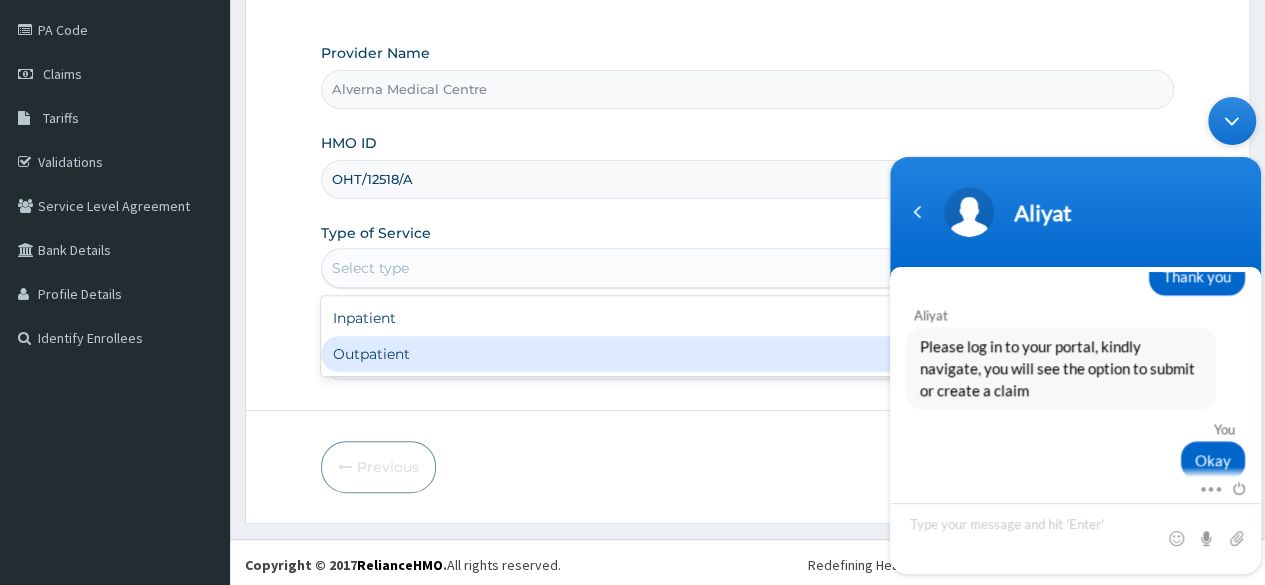 click on "Outpatient" at bounding box center [660, 354] 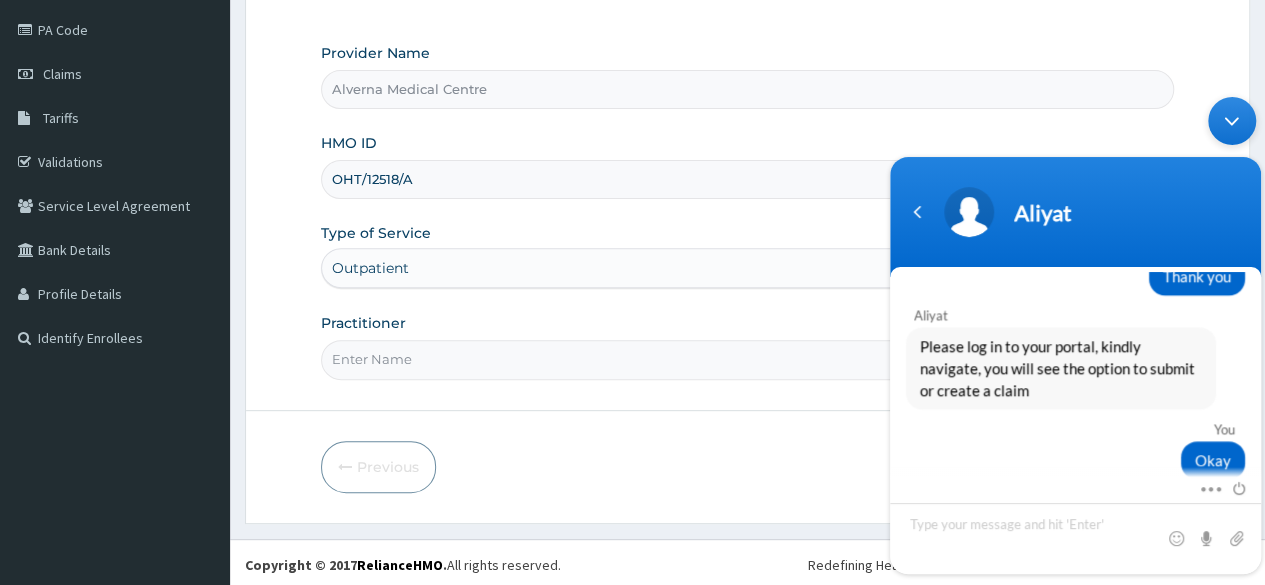 click on "Practitioner" at bounding box center [747, 359] 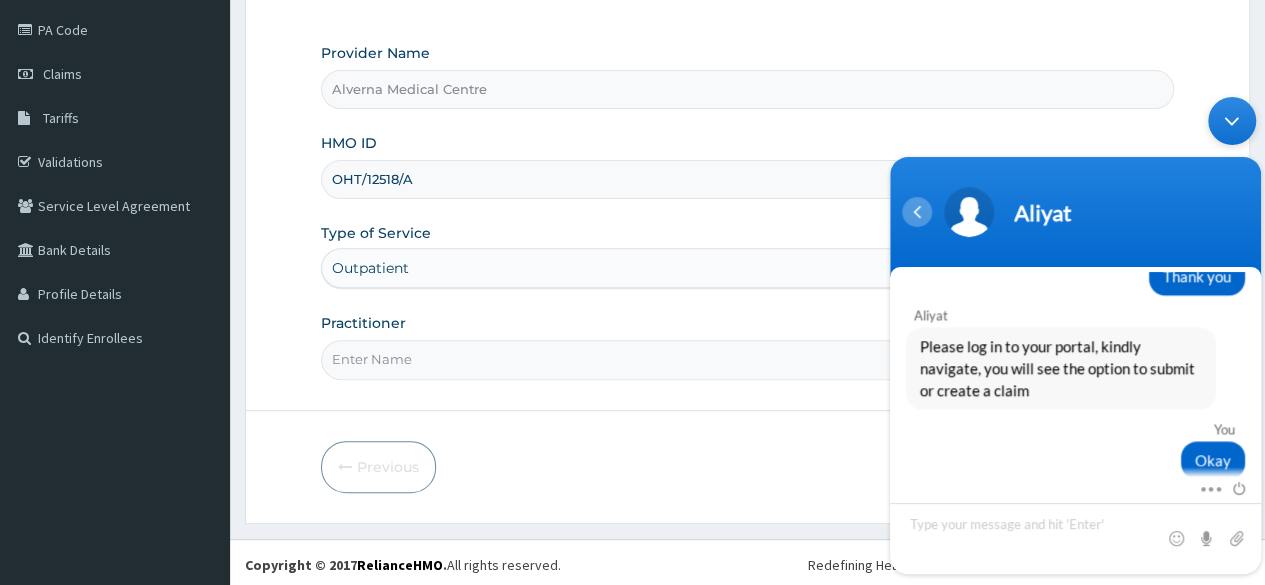 click at bounding box center (917, 212) 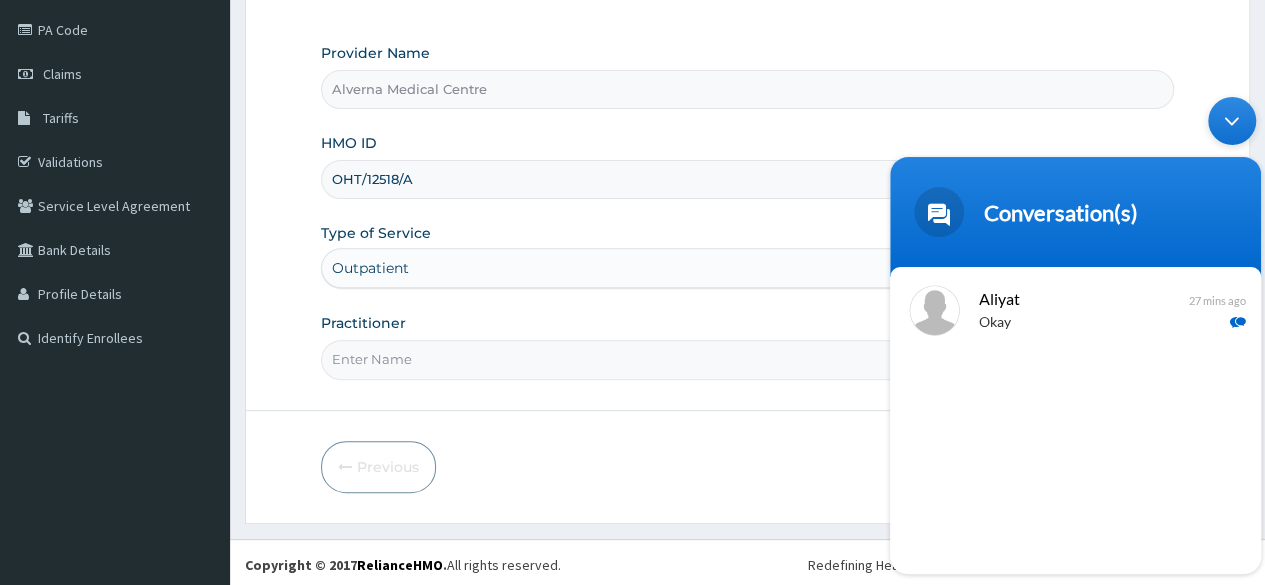 click at bounding box center [1232, 121] 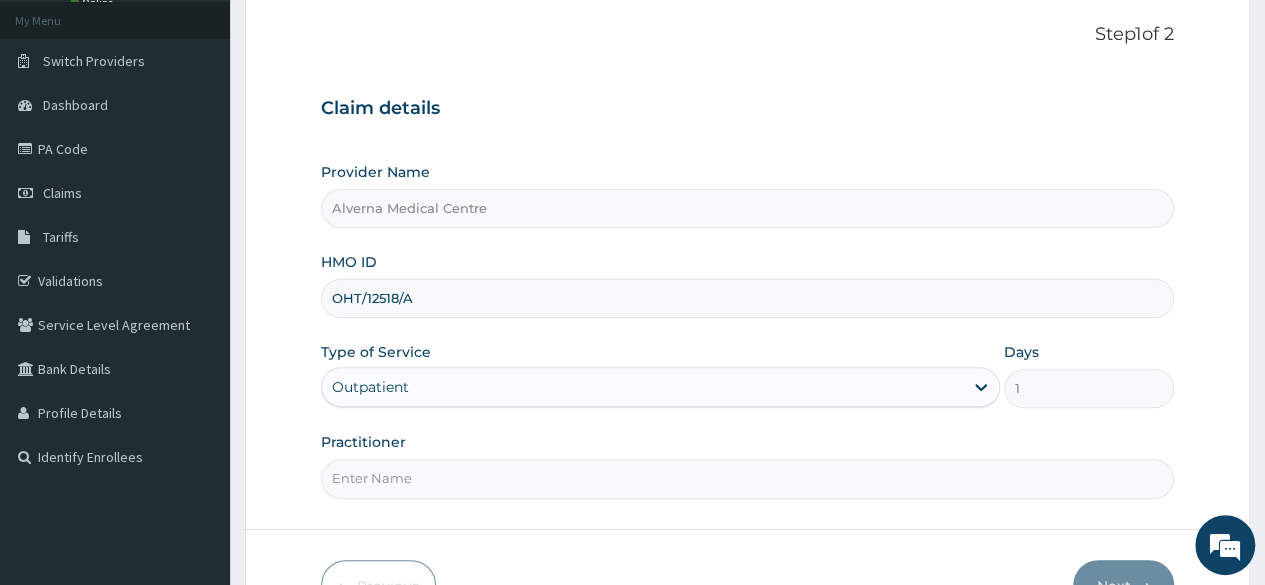 scroll, scrollTop: 232, scrollLeft: 0, axis: vertical 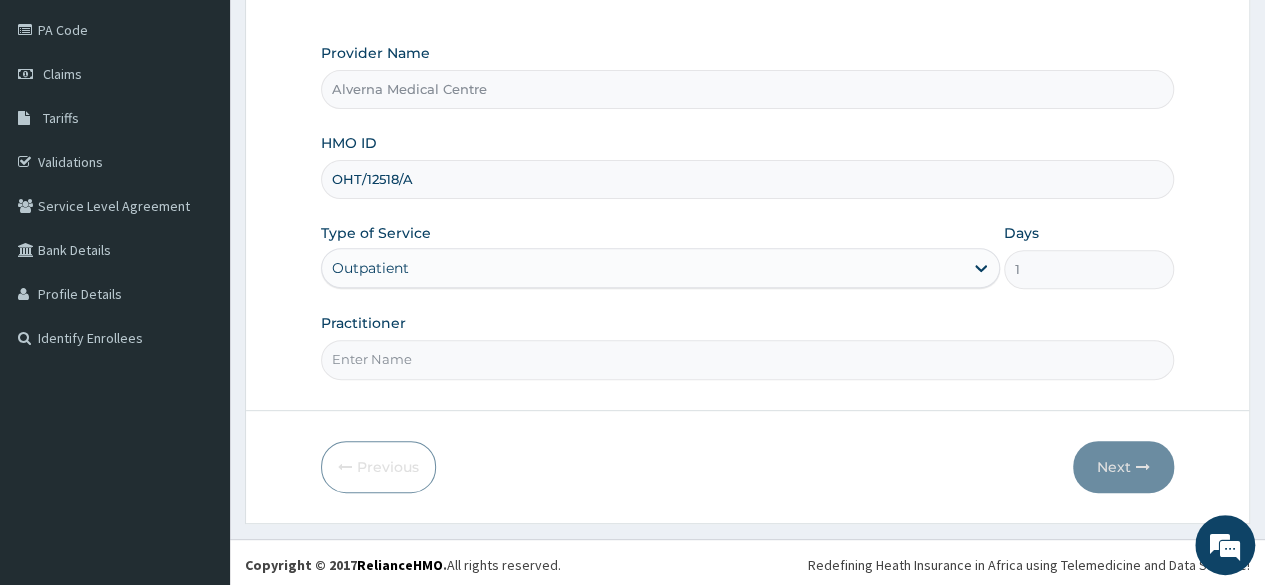 click on "Practitioner" at bounding box center [747, 359] 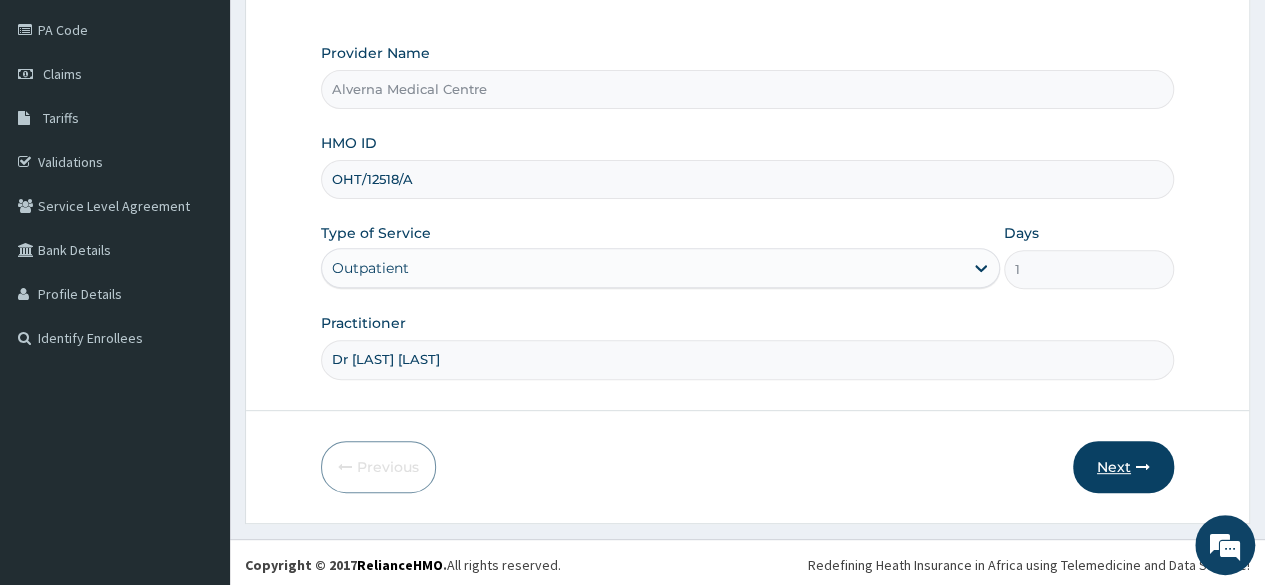 type on "Dr Kenneth Maduagwu" 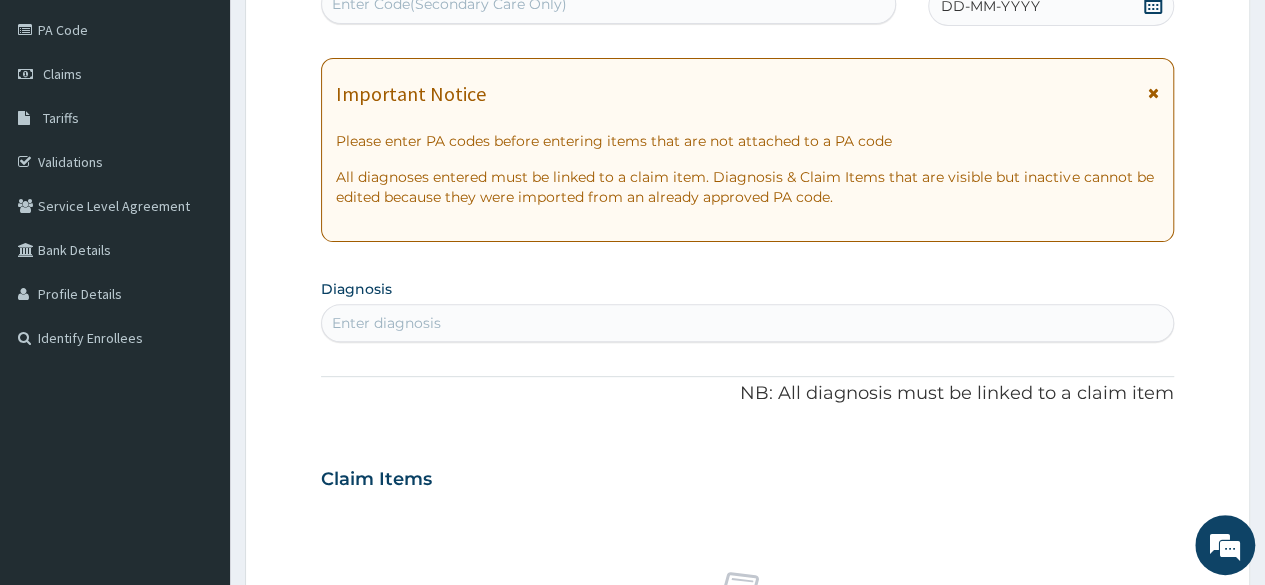scroll, scrollTop: 0, scrollLeft: 0, axis: both 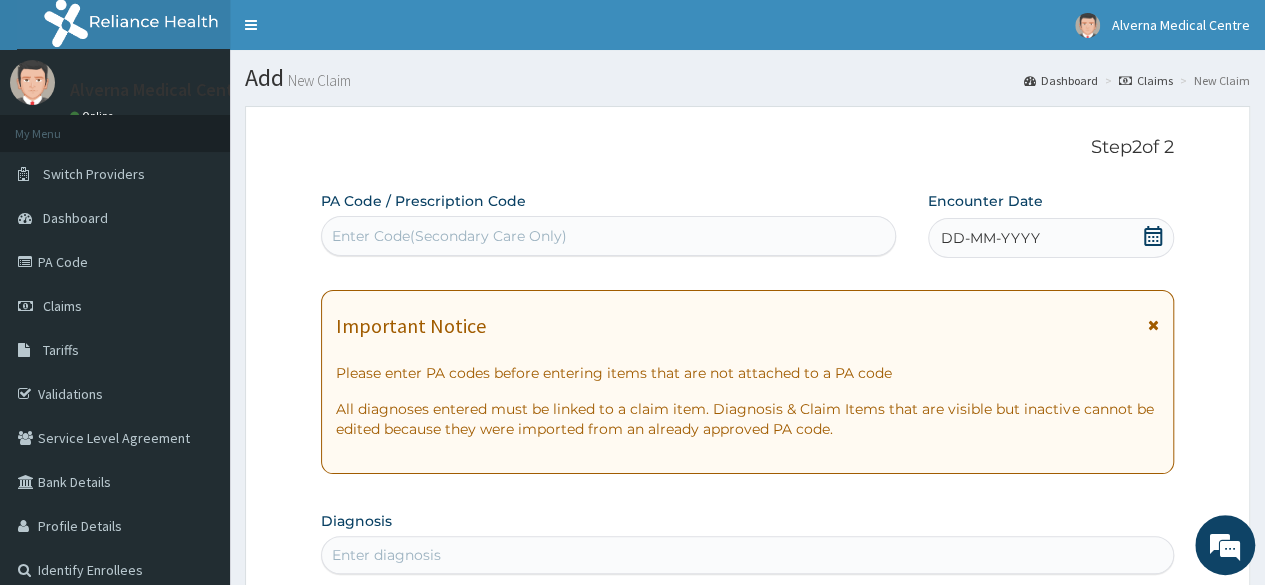 click on "Enter Code(Secondary Care Only)" at bounding box center [449, 236] 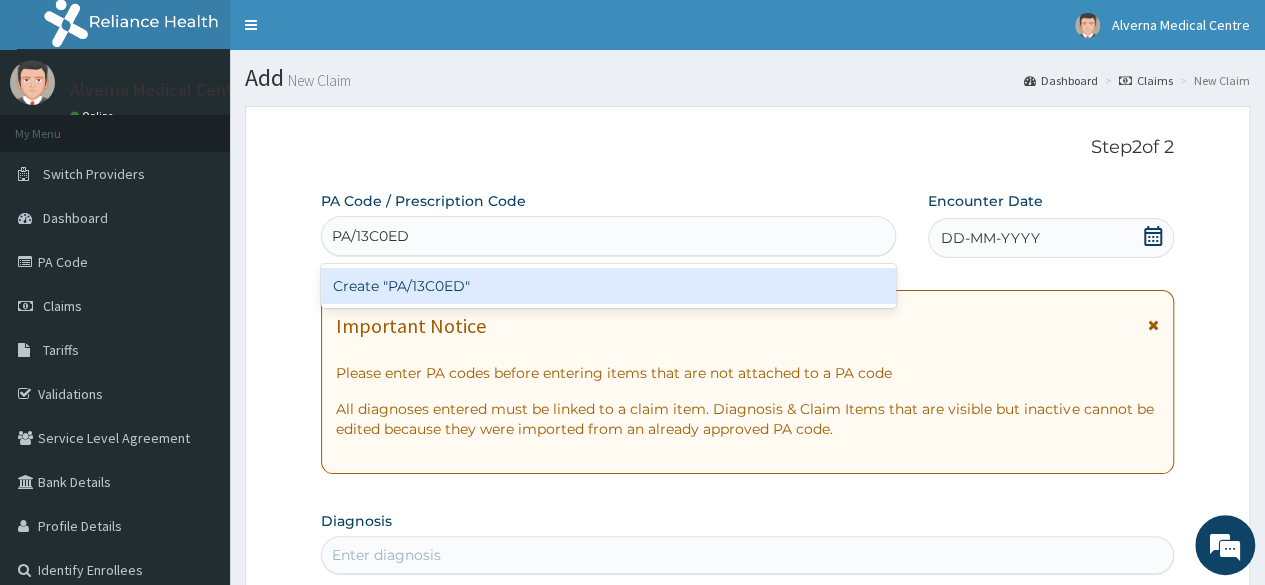 type on "PA/13C0ED" 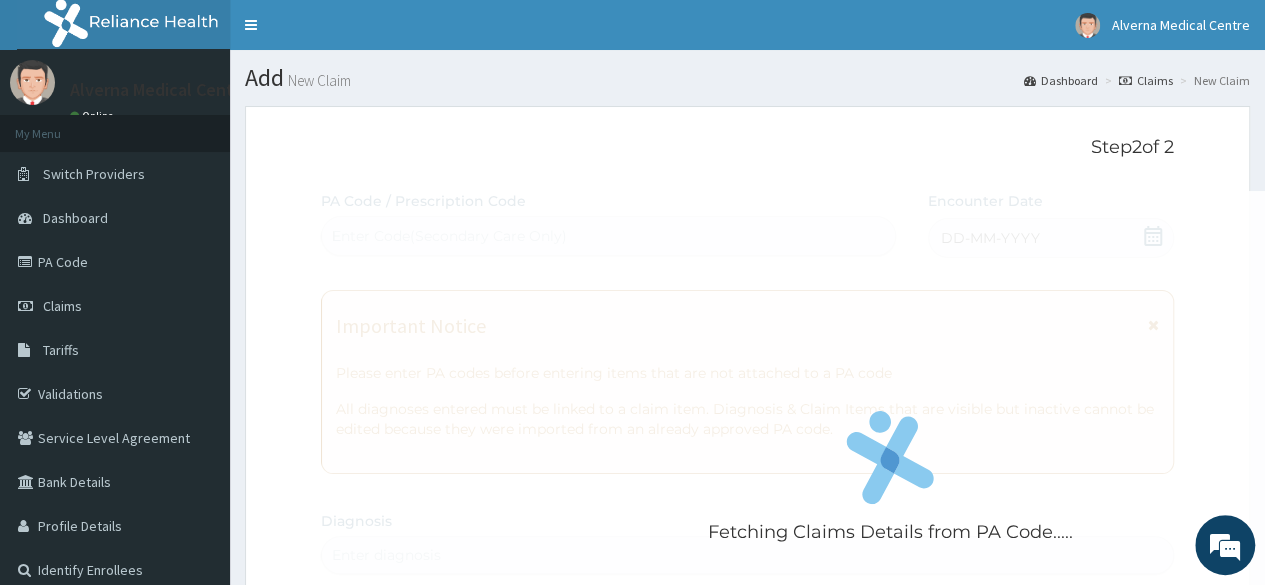 type 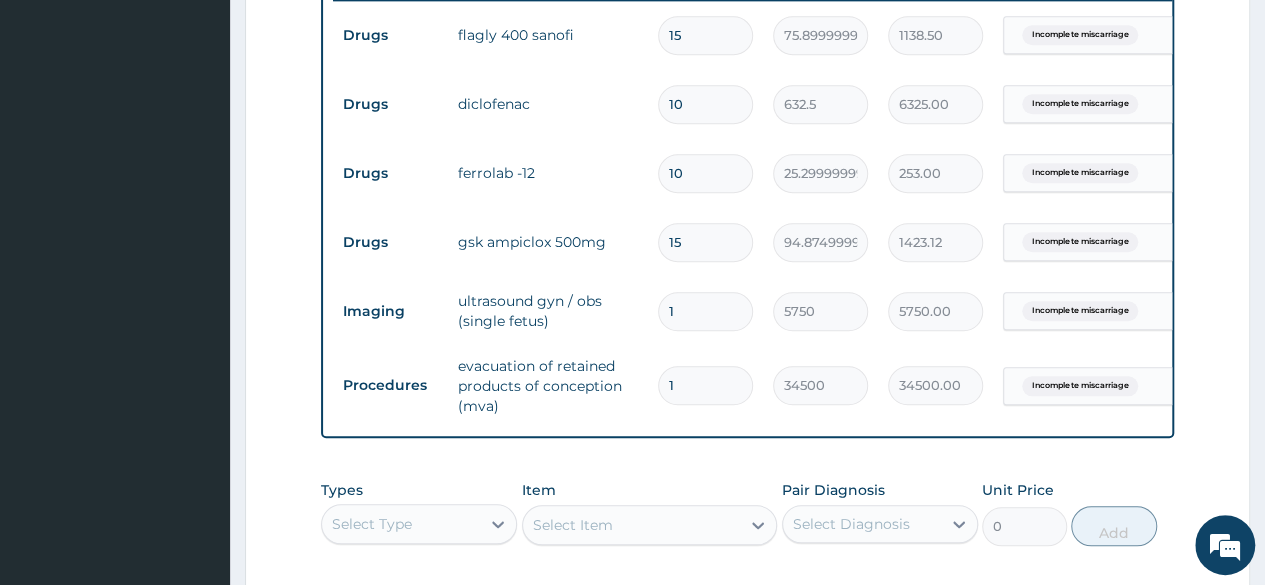 scroll, scrollTop: 800, scrollLeft: 0, axis: vertical 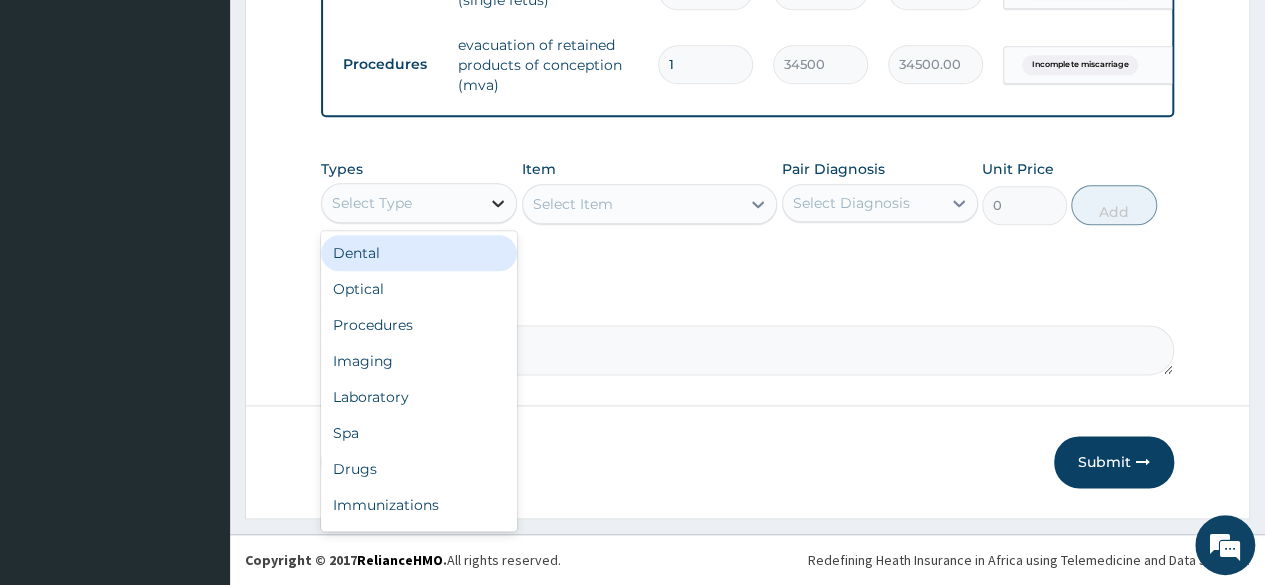 click 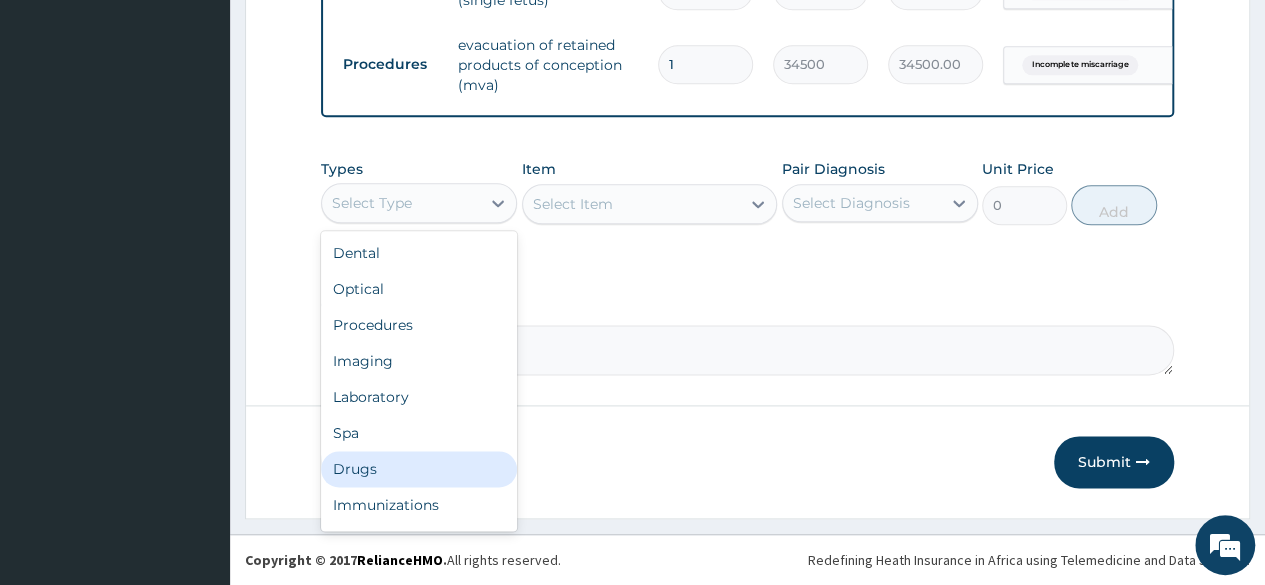 scroll, scrollTop: 68, scrollLeft: 0, axis: vertical 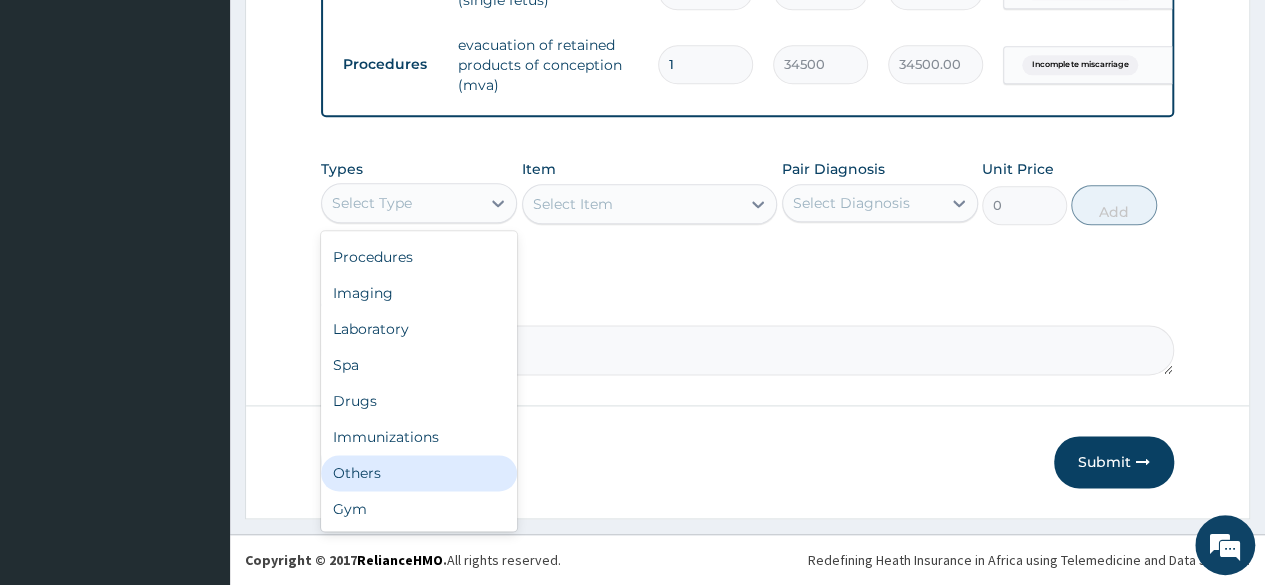 click on "Others" at bounding box center [419, 473] 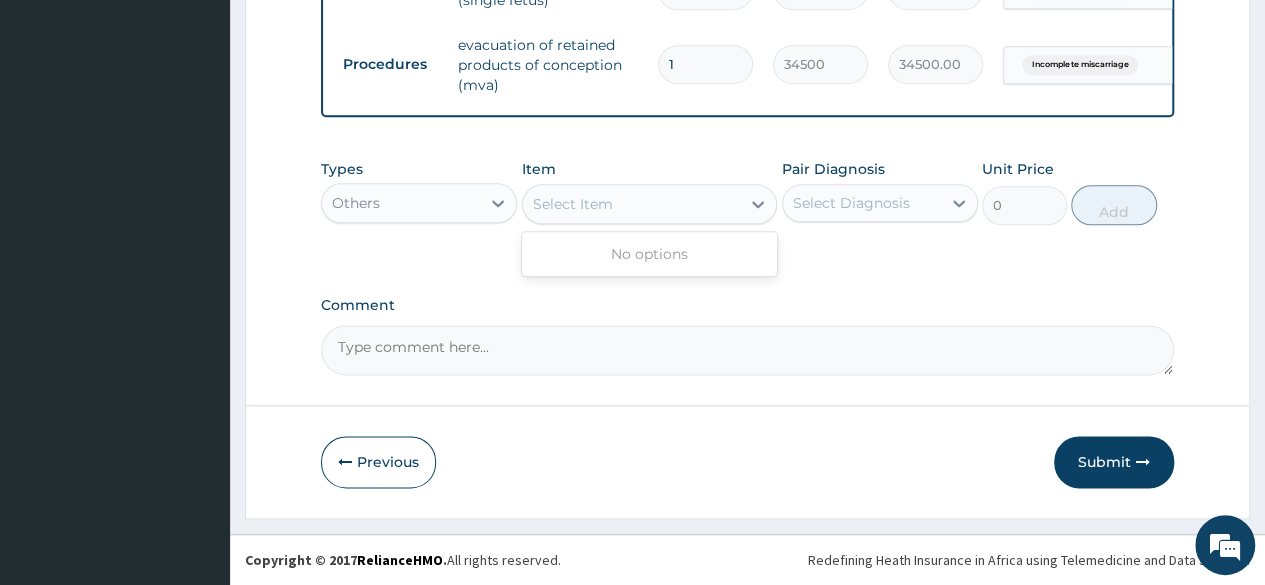 click on "Select Item" at bounding box center (632, 204) 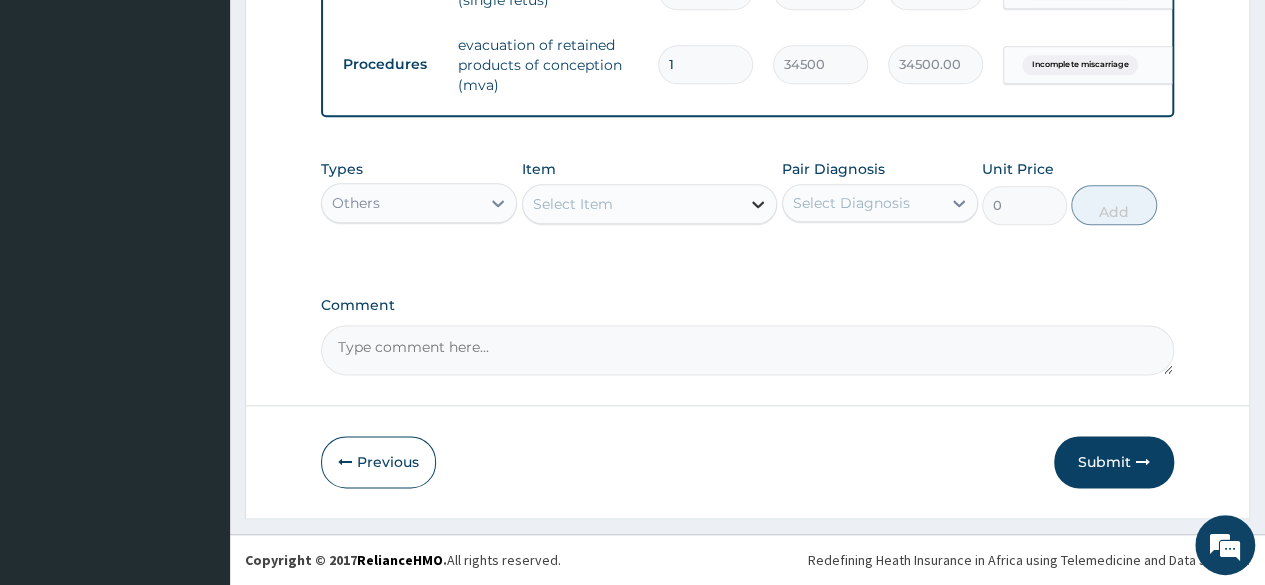 click 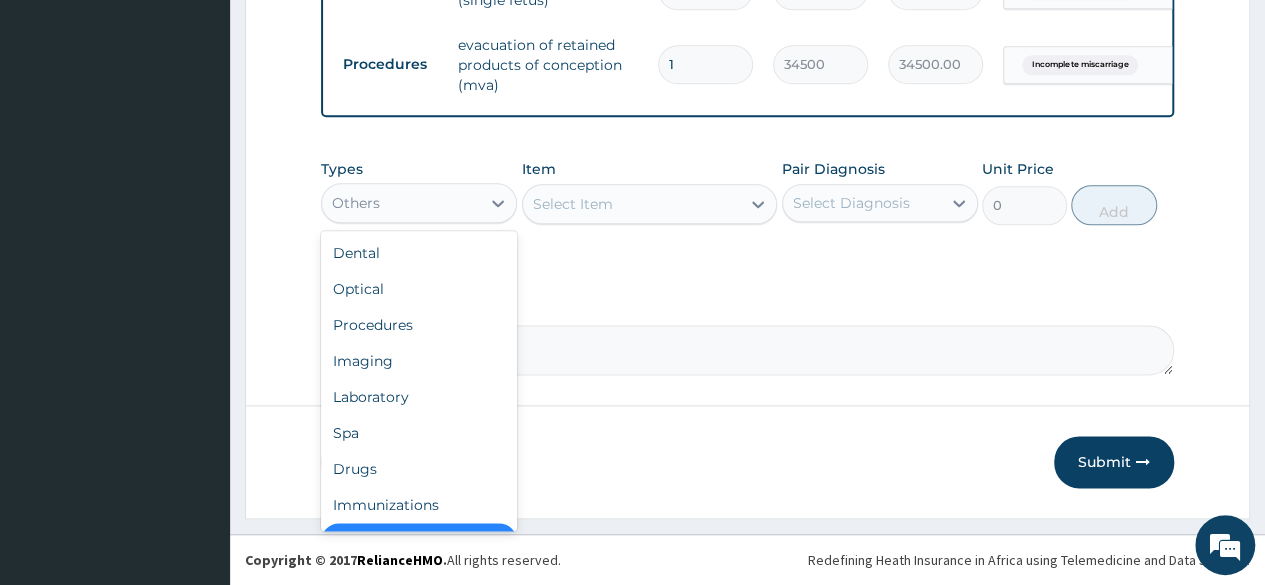 click on "Others" at bounding box center (401, 203) 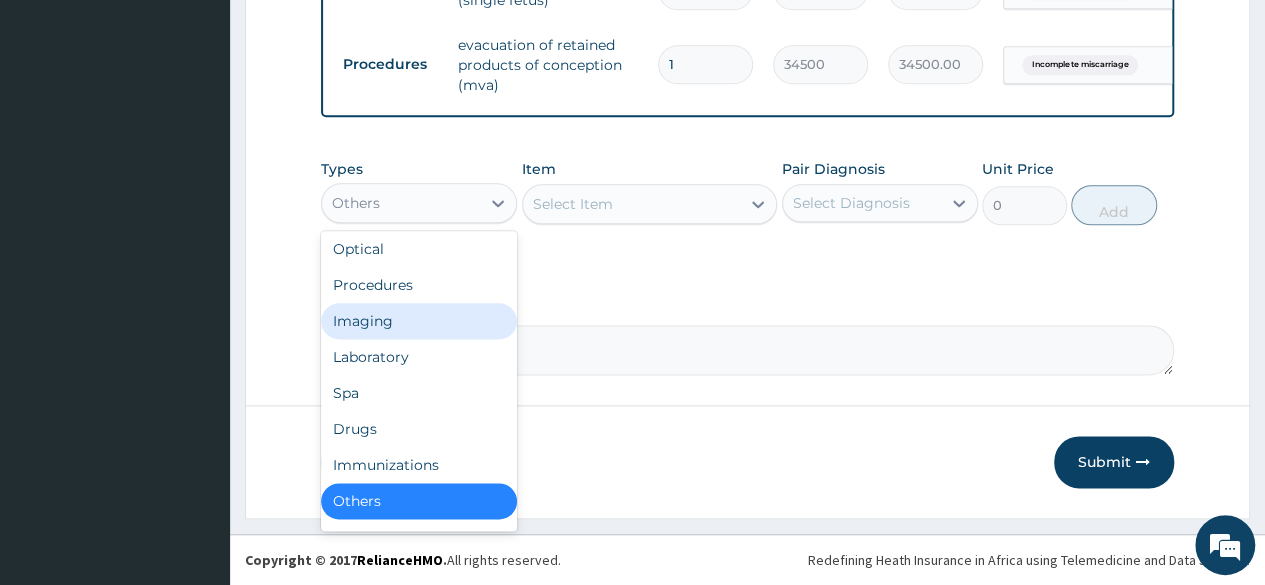 scroll, scrollTop: 0, scrollLeft: 0, axis: both 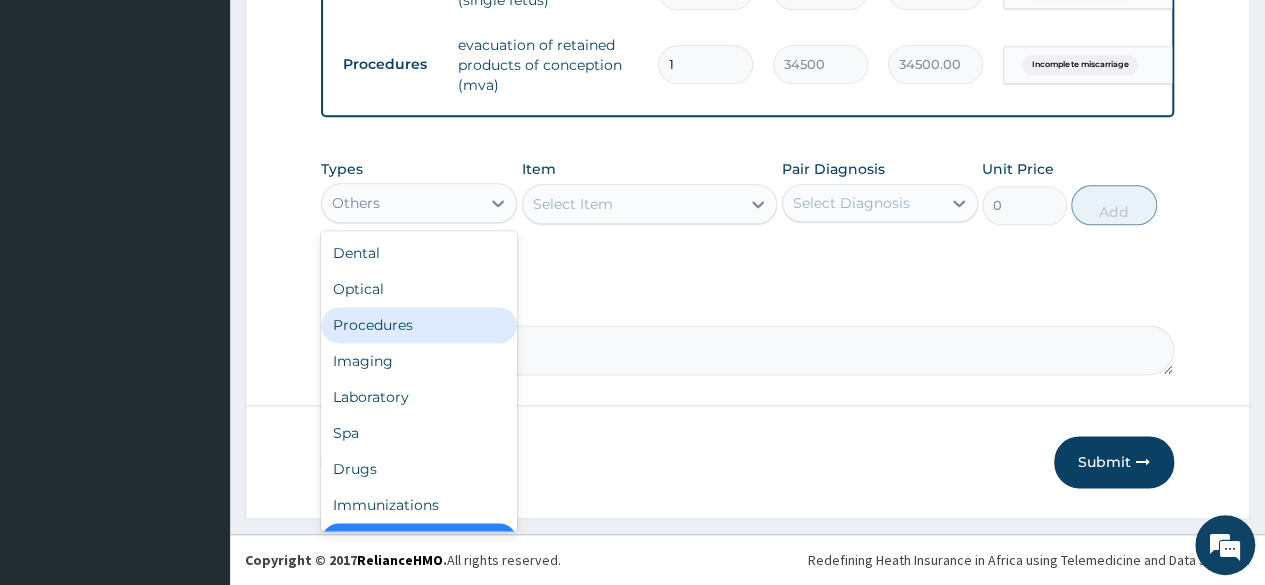 click on "Procedures" at bounding box center (419, 325) 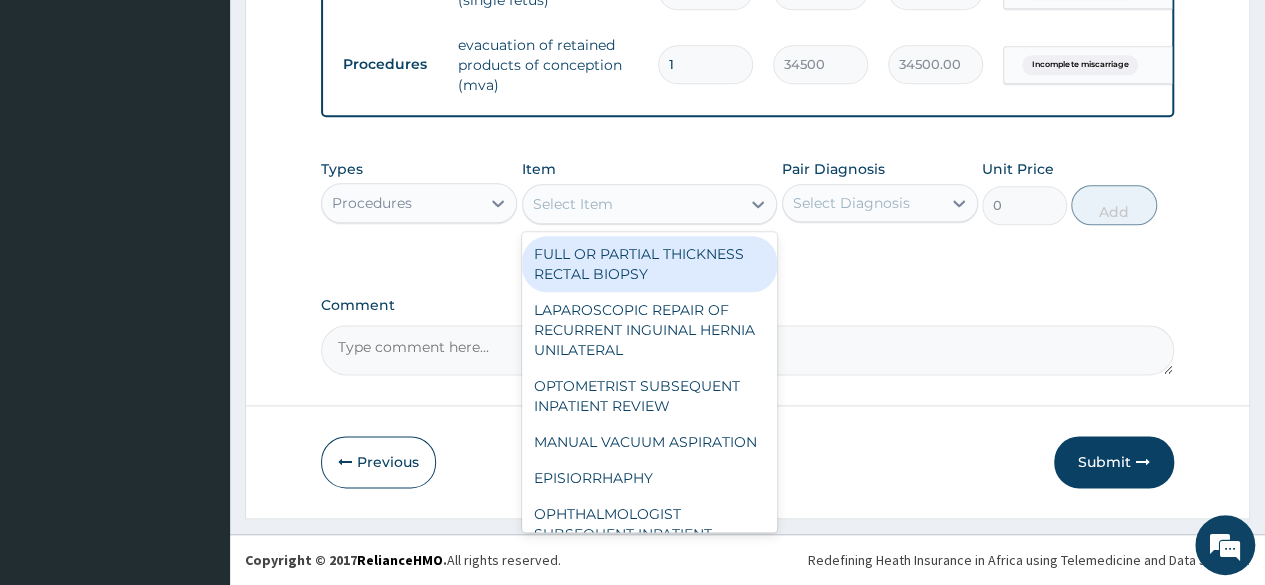 click 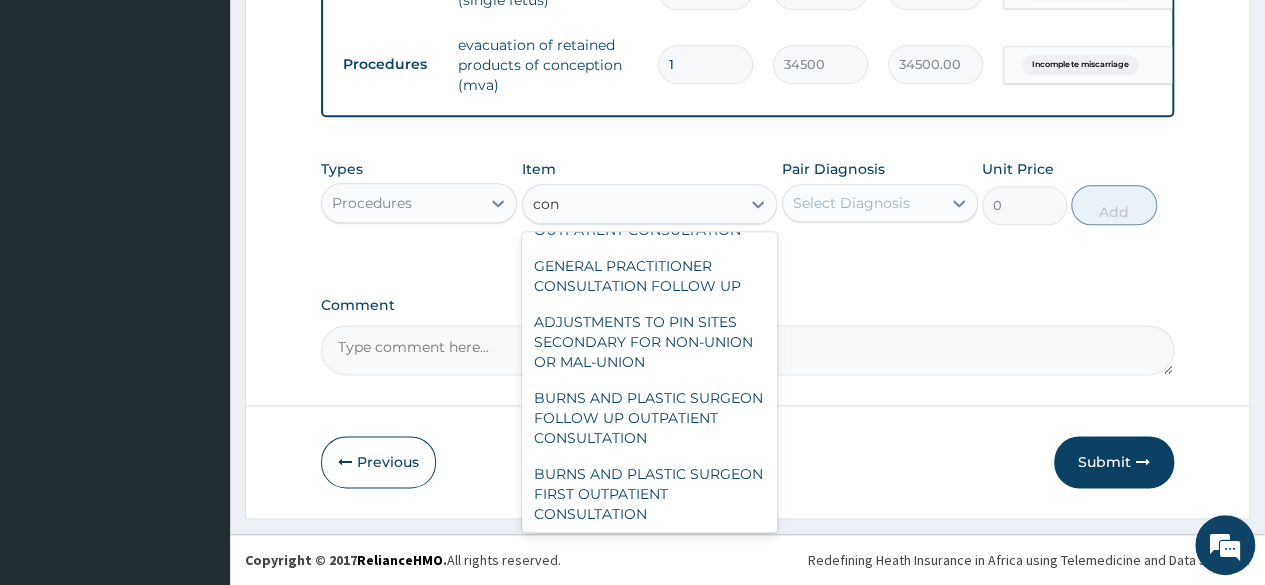 scroll, scrollTop: 44, scrollLeft: 0, axis: vertical 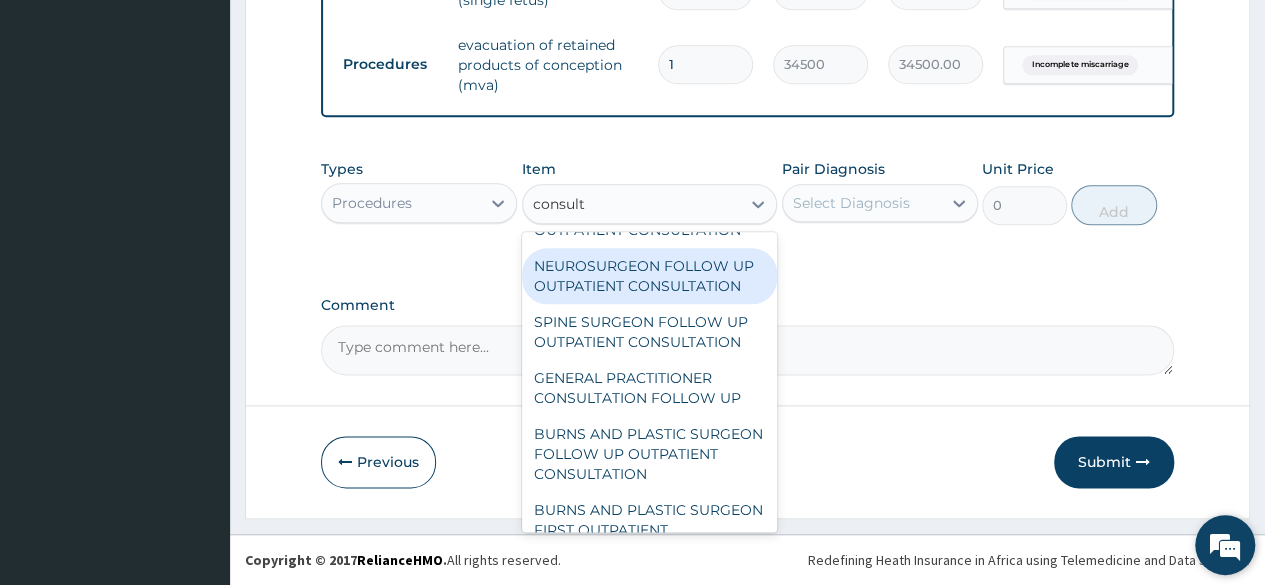 type on "consult" 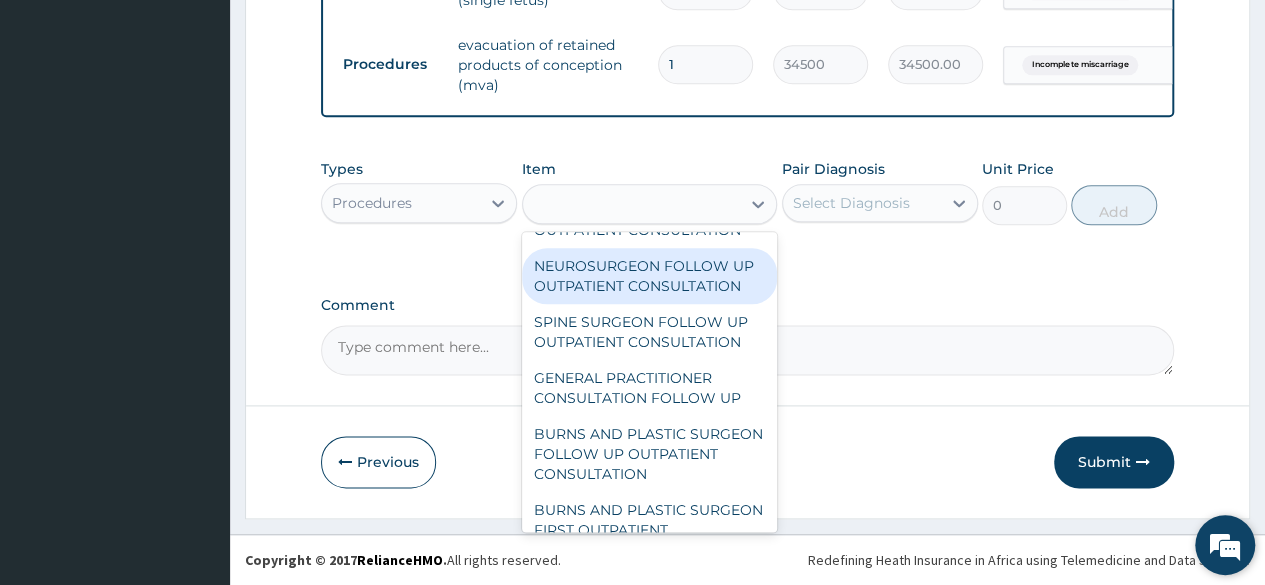 click at bounding box center [1225, 545] 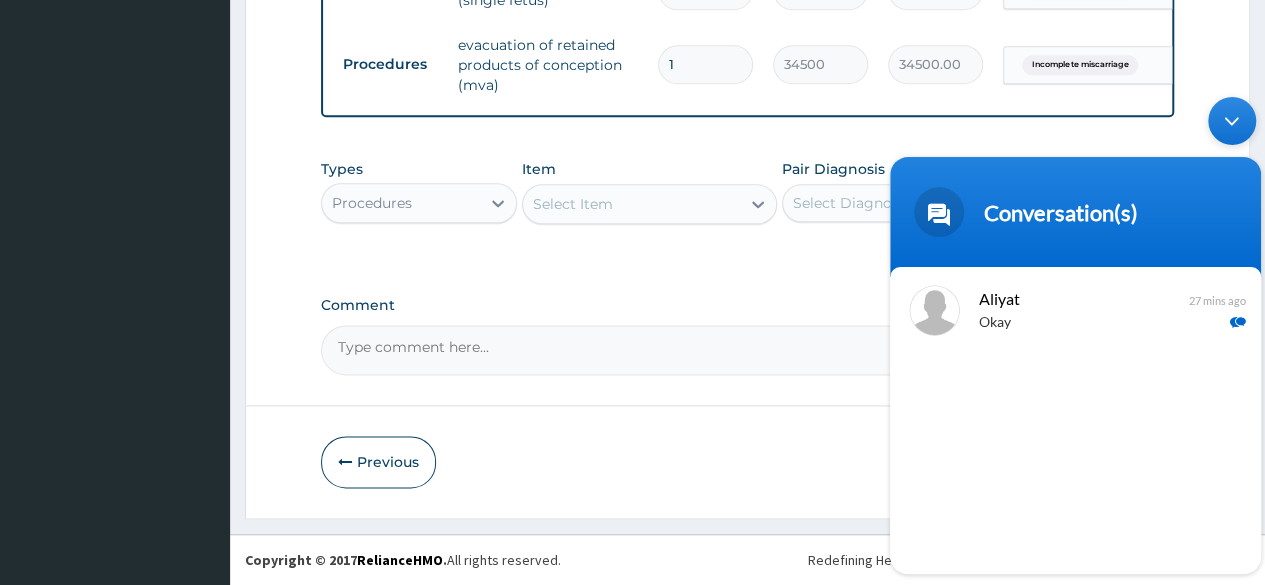 click on "Comment" at bounding box center (747, 305) 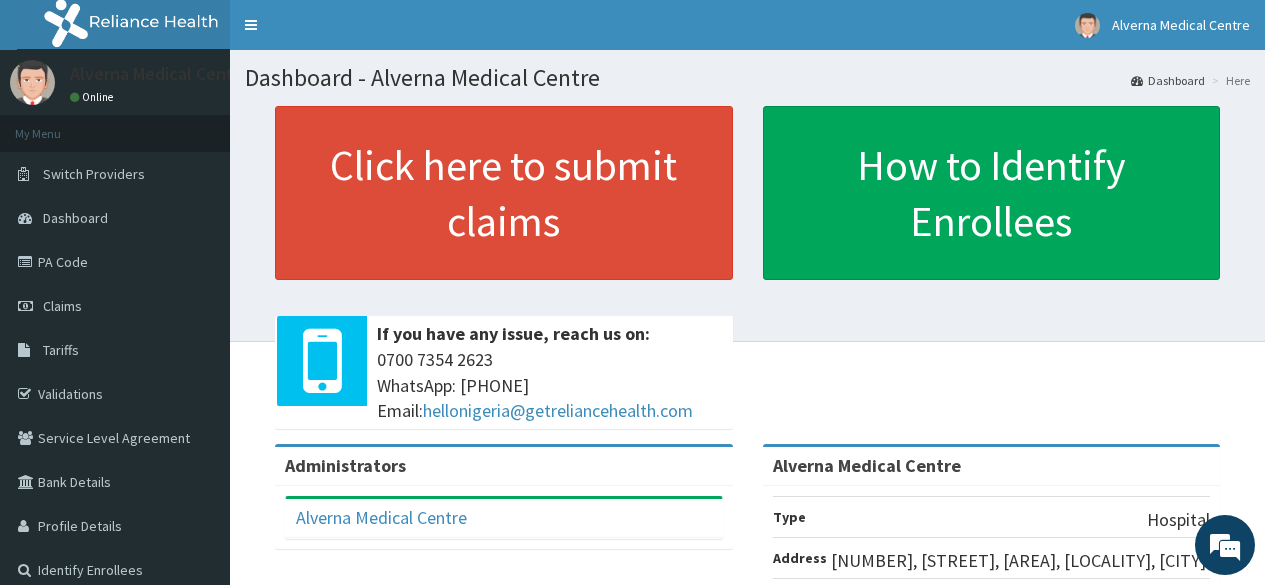 scroll, scrollTop: 0, scrollLeft: 0, axis: both 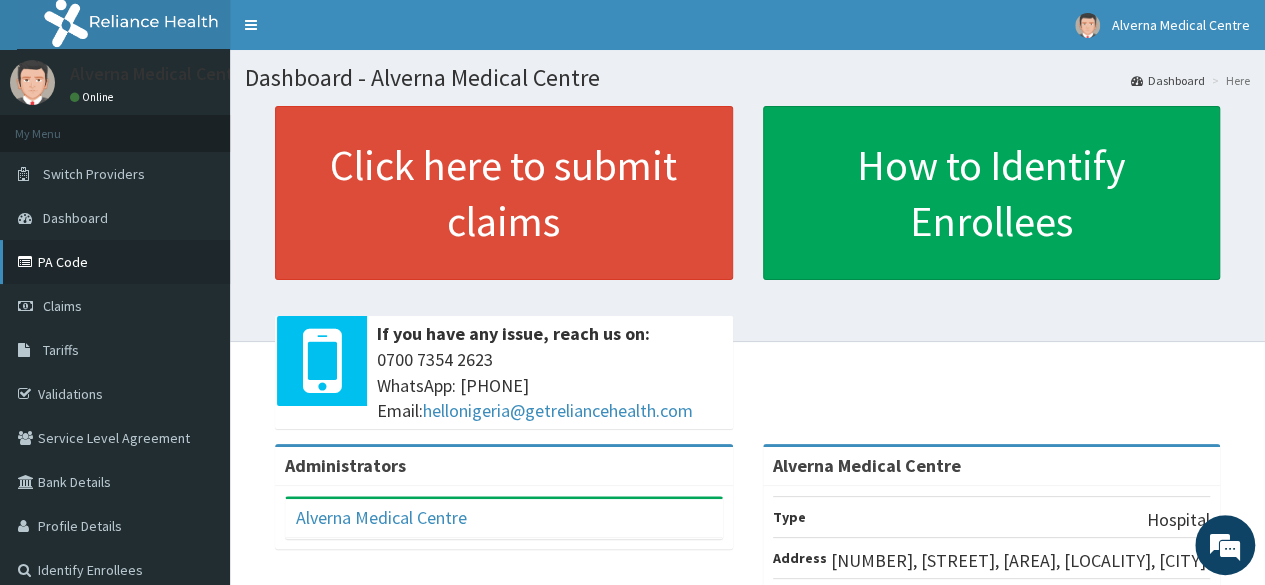 click on "PA Code" at bounding box center (115, 262) 